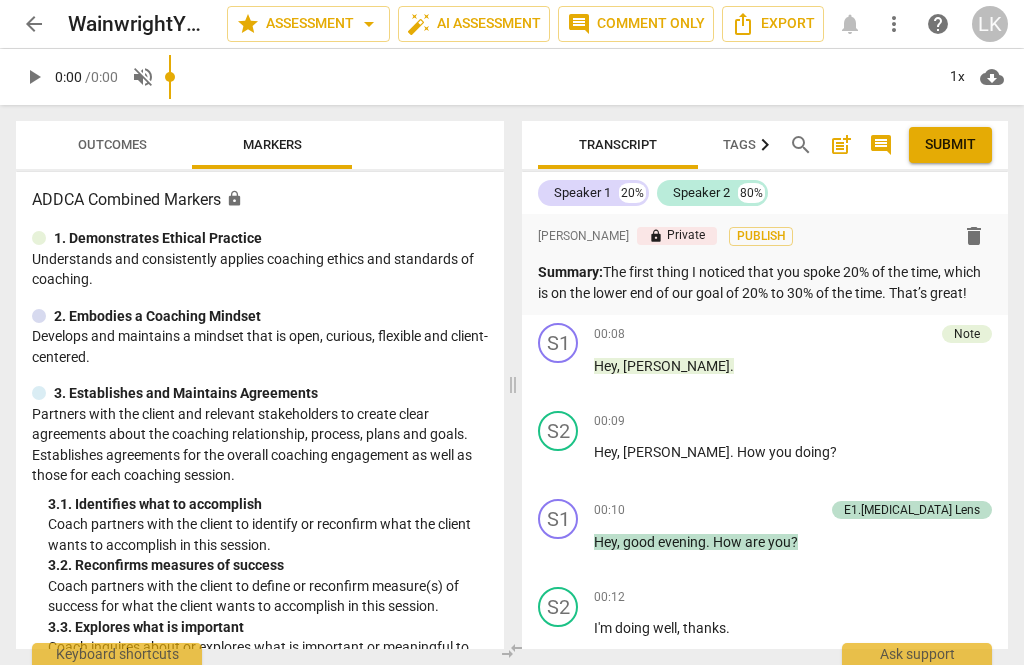 scroll, scrollTop: 0, scrollLeft: 0, axis: both 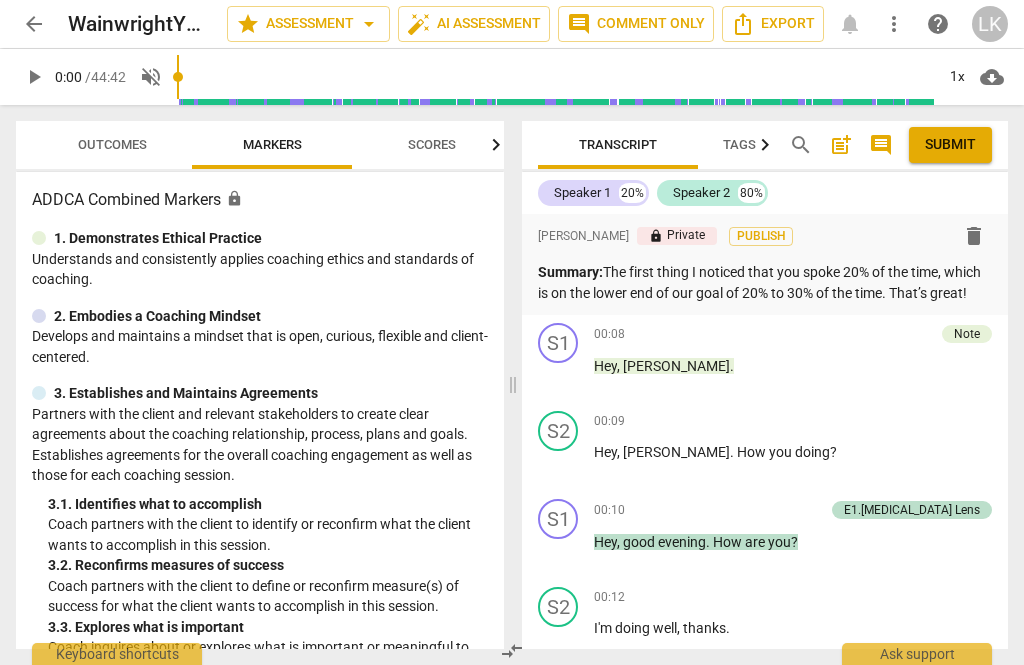 click on "Outcomes" at bounding box center (112, 144) 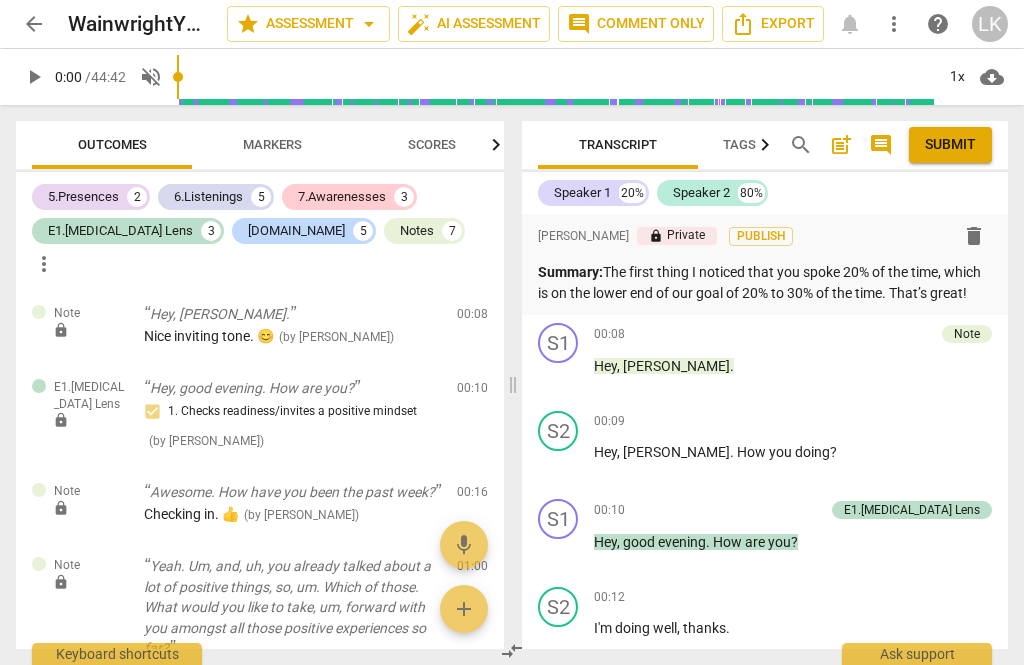 click on "Outcomes" at bounding box center (112, 144) 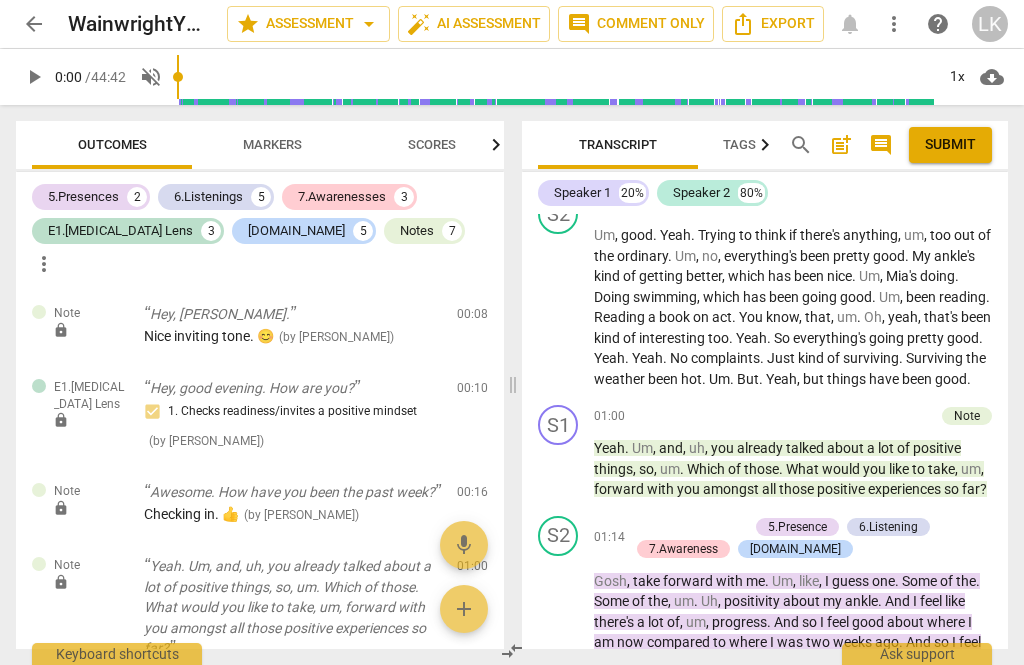scroll, scrollTop: 572, scrollLeft: 0, axis: vertical 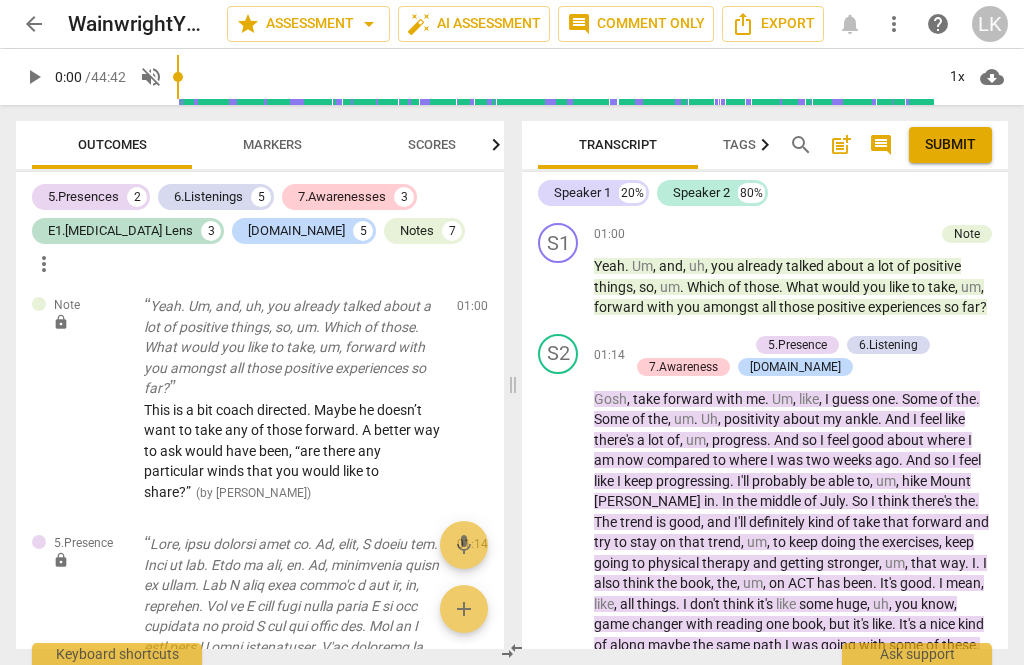 click on "edit" at bounding box center [437, 311] 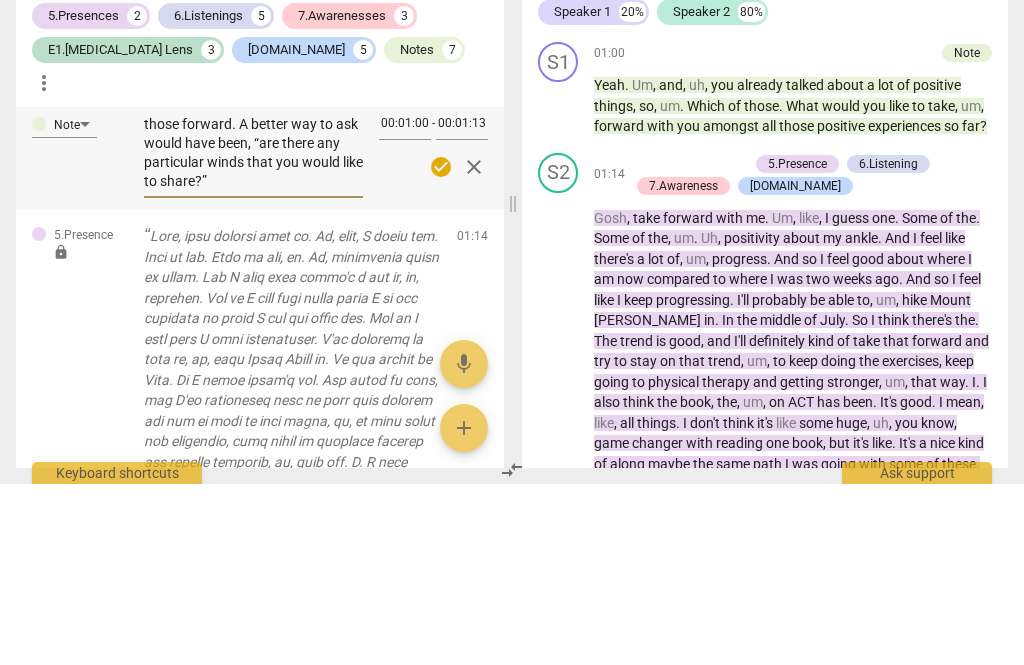 scroll, scrollTop: 38, scrollLeft: 0, axis: vertical 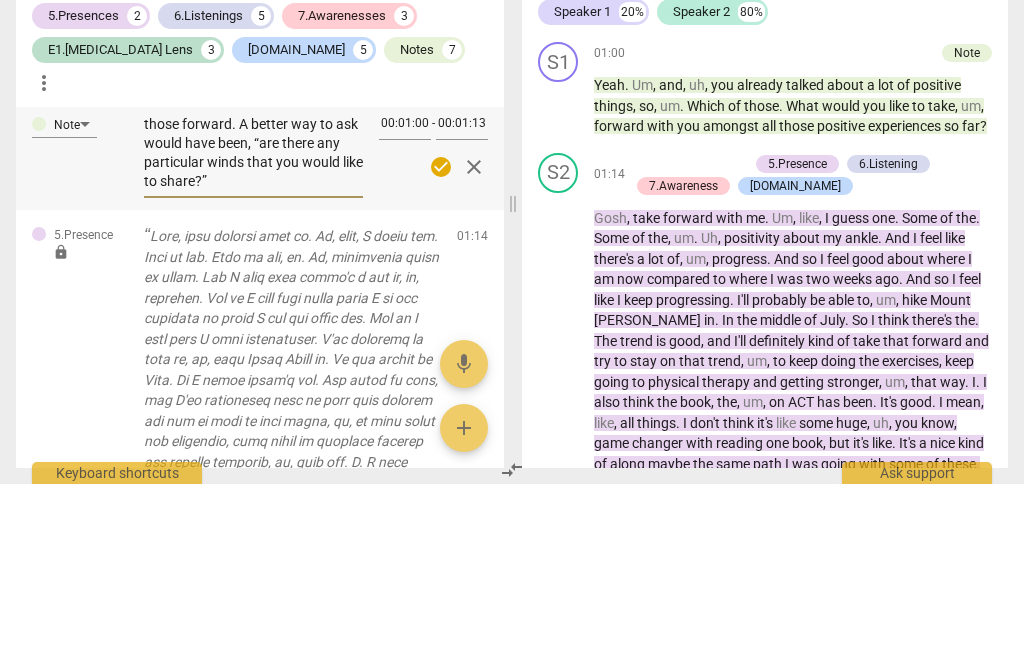 click on "This is a bit coach directed. Maybe he doesn’t want to take any of those forward. A better way to ask would have been, “are there any particular winds that you would like to share?”" at bounding box center (253, 334) 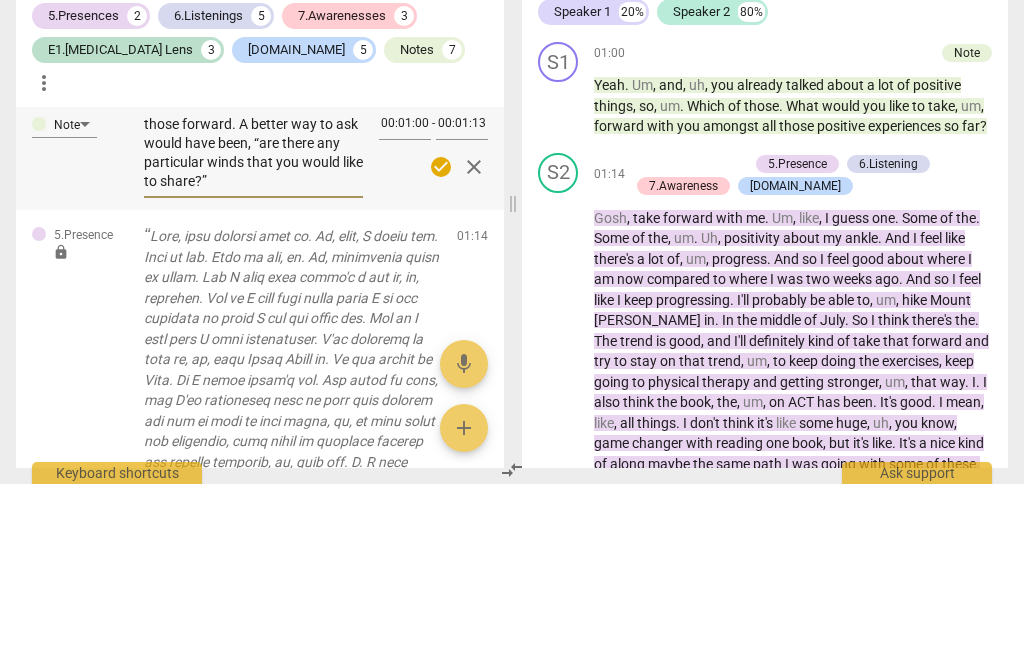 type on "This is a bit coach directed. Maybe he doesn’t want to take any of those forward. A better way to ask would have been, “are there any particular windsthat you would like to share?”" 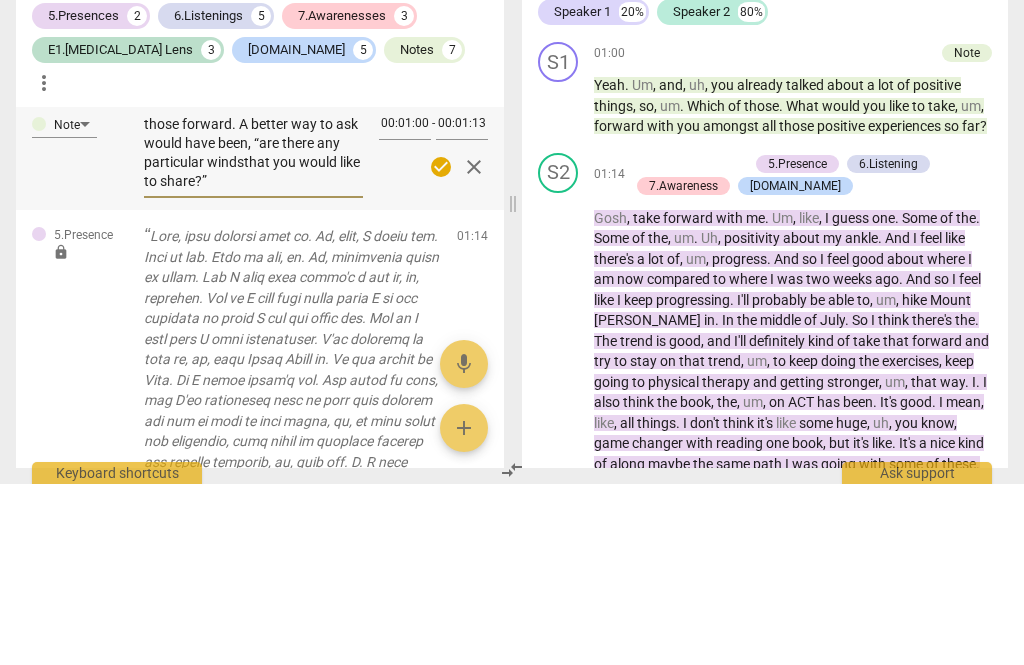 type on "This is a bit coach directed. Maybe he doesn’t want to take any of those forward. A better way to ask would have been, “are there any particular windthat you would like to share?”" 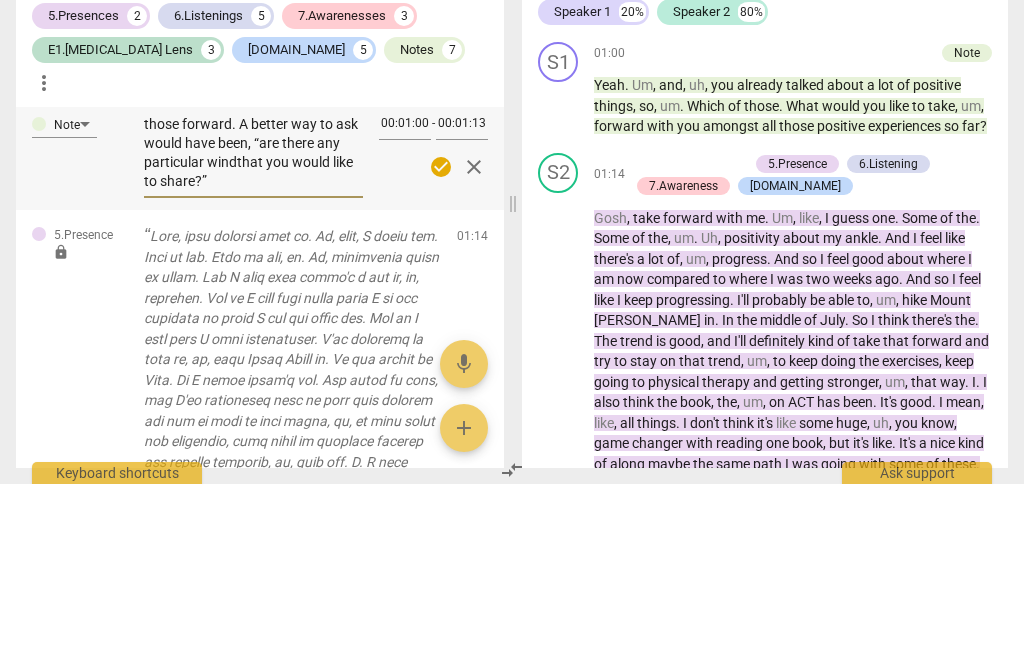 type on "This is a bit coach directed. Maybe he doesn’t want to take any of those forward. A better way to ask would have been, “are there any particular winthat you would like to share?”" 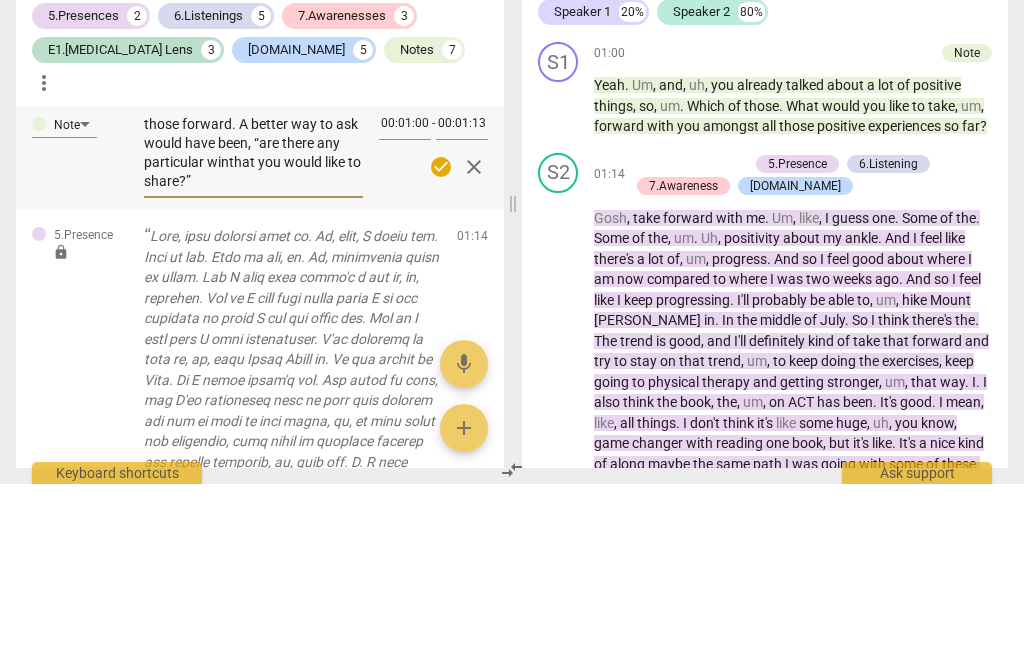 type on "This is a bit coach directed. Maybe he doesn’t want to take any of those forward. A better way to ask would have been, “are there any particular winsthat you would like to share?”" 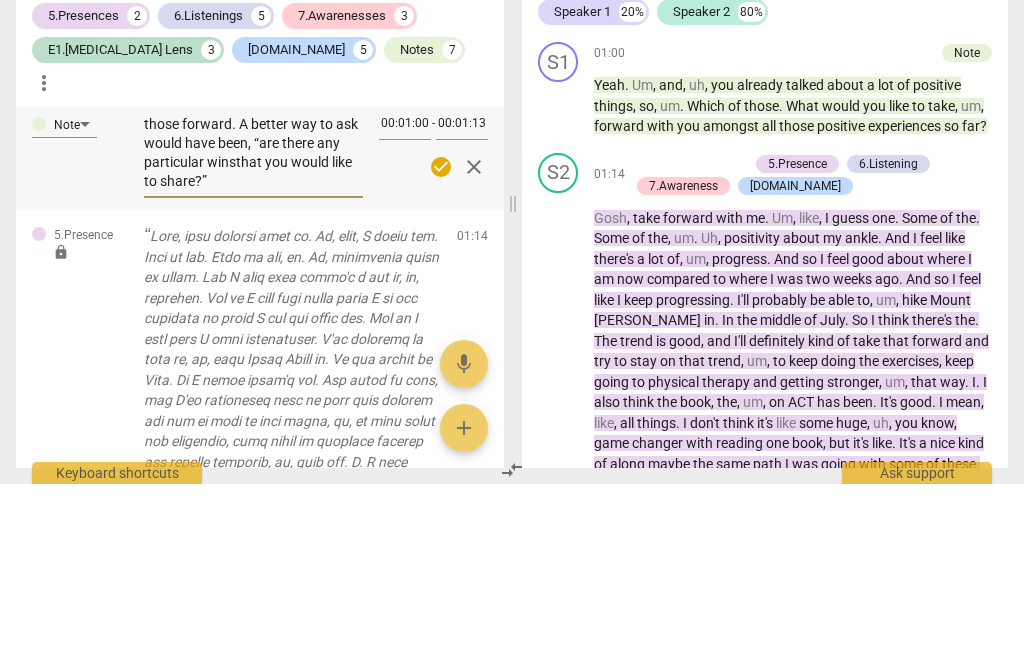 type on "This is a bit coach directed. Maybe he doesn’t want to take any of those forward. A better way to ask would have been, “are there any particular wins that you would like to share?”" 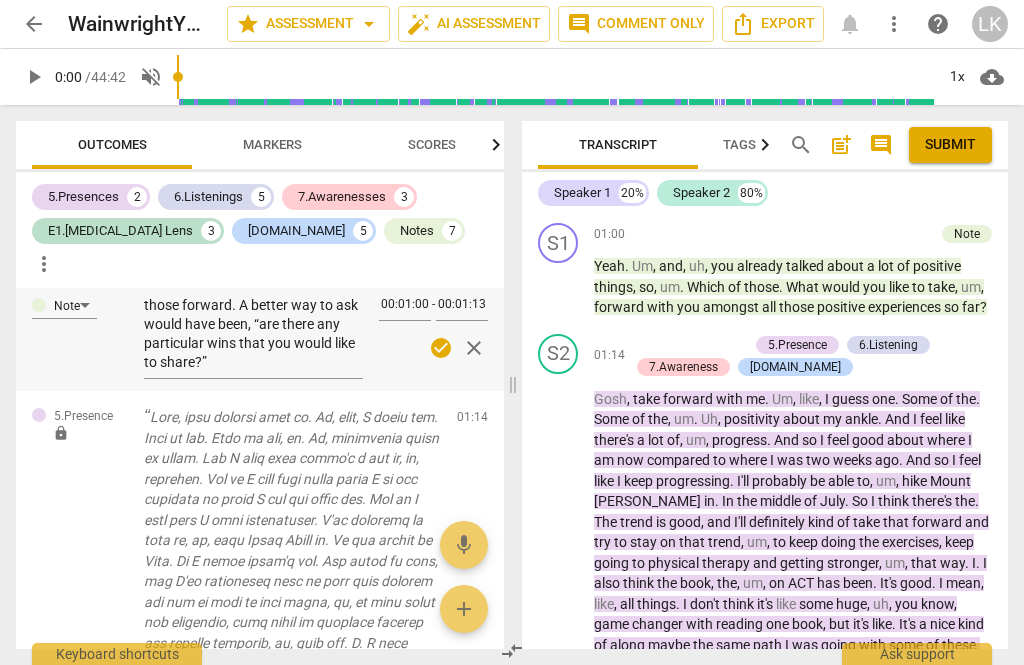 type on "This is a bit coach directed. Maybe he doesn’t want to take any of those forward. A better way to ask would have been, “are there any particular wins that you would like to share?”" 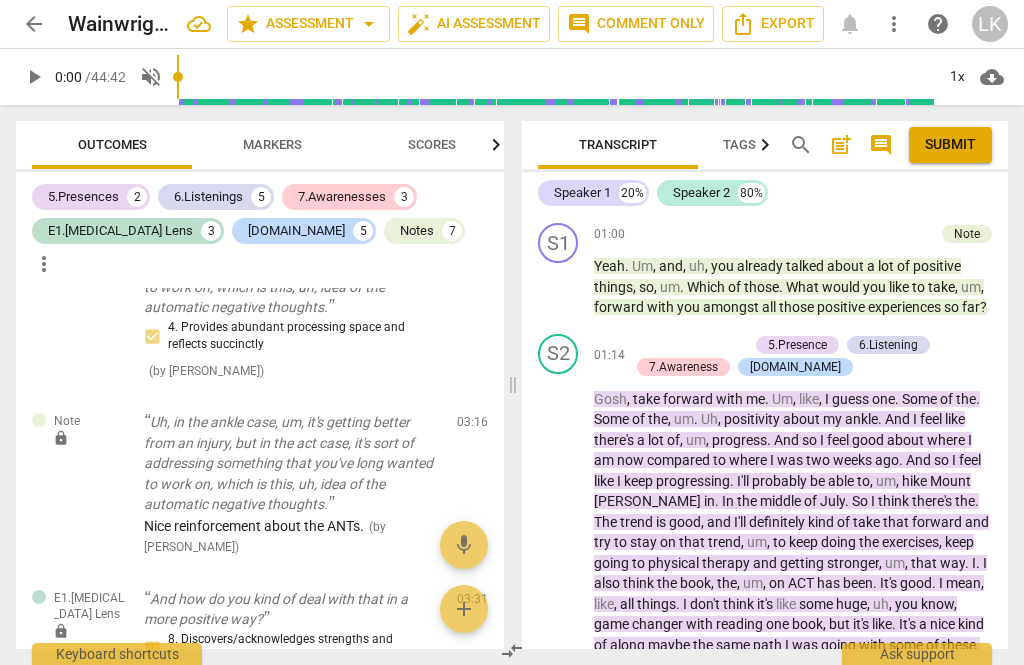 scroll, scrollTop: 3716, scrollLeft: 0, axis: vertical 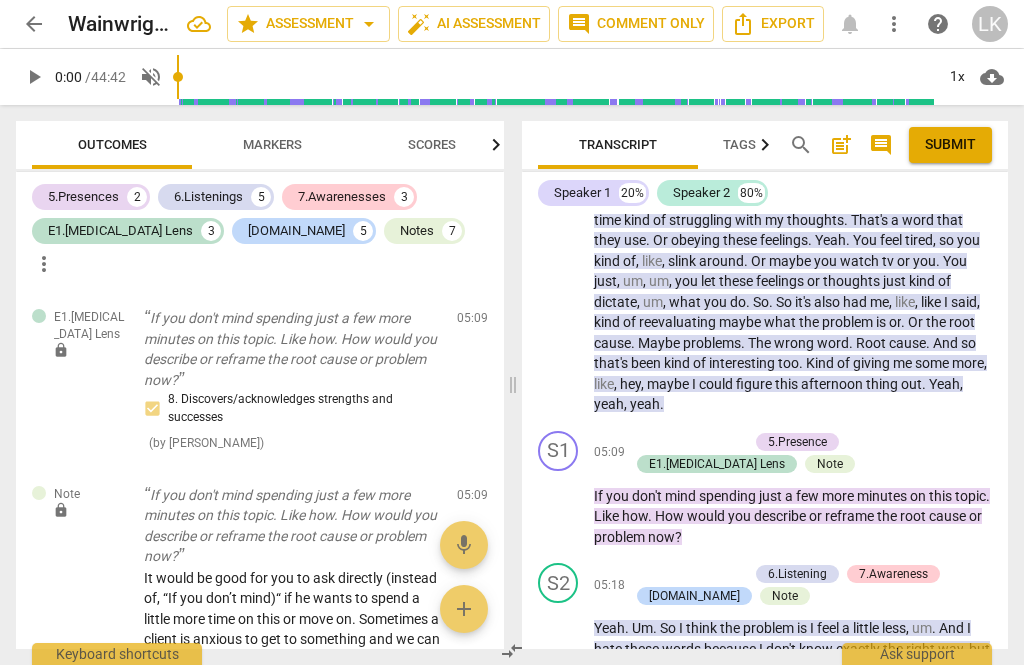 click on "edit" at bounding box center (437, 499) 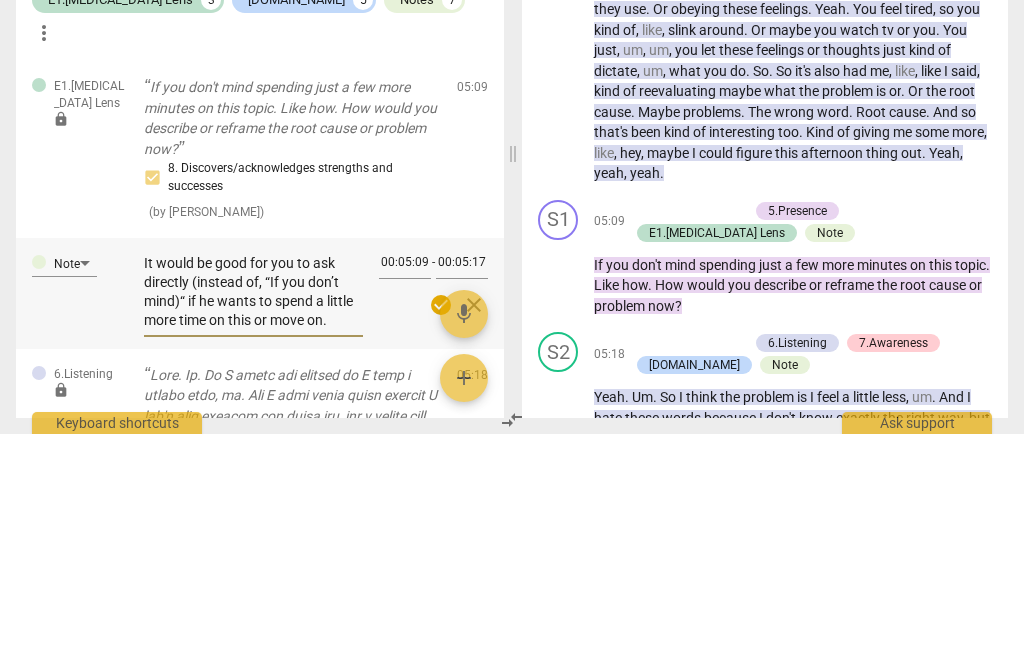 type on "TIt would be good for you to ask directly (instead of, “If you don’t mind)“ if he wants to spend a little more time on this or move on. Sometimes a client is anxious to get to something and we can be holding them back. I appreciate the deeper dive into his success here, just make sure it’s what he wants to spend time talking  about it." 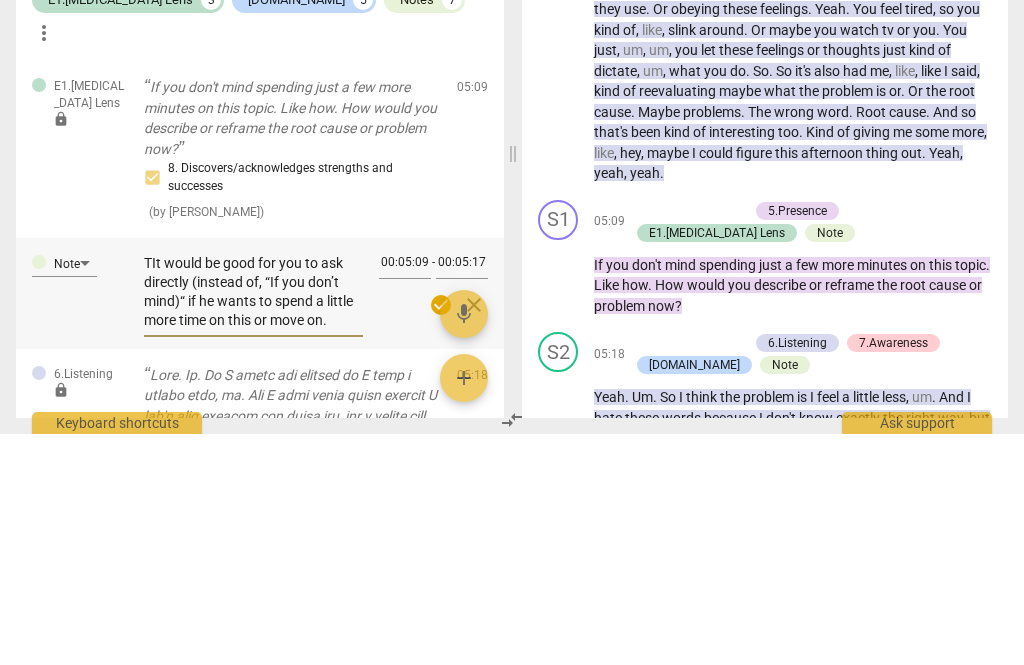 type on "It would be good for you to ask directly (instead of, “If you don’t mind)“ if he wants to spend a little more time on this or move on. Sometimes a client is anxious to get to something and we can be holding them back. I appreciate the deeper dive into his success here, just make sure it’s what he wants to spend time talking  about it." 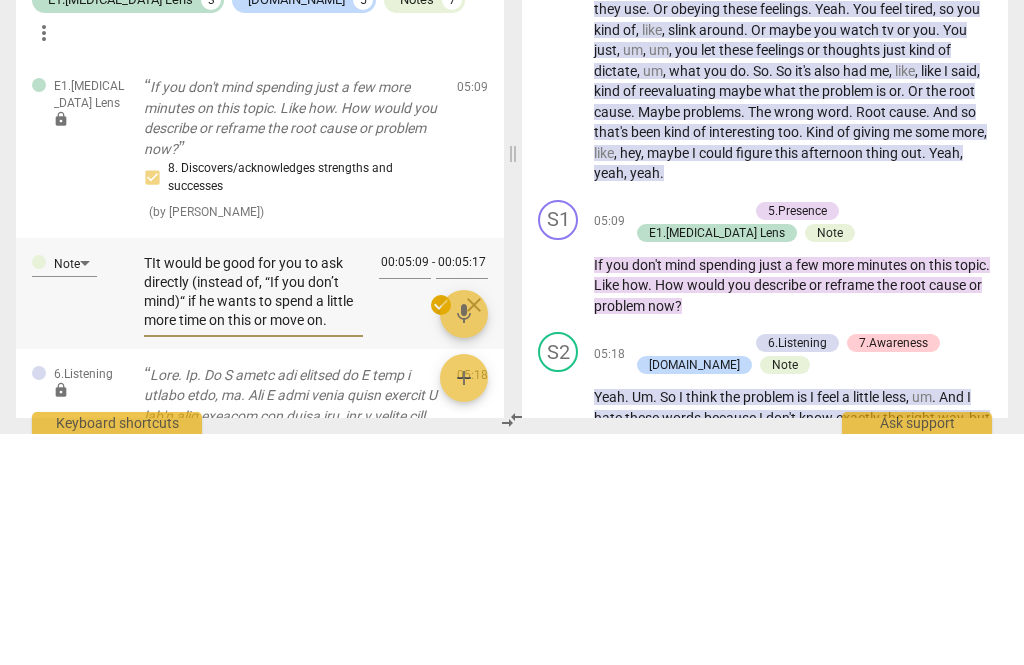 type on "It would be good for you to ask directly (instead of, “If you don’t mind)“ if he wants to spend a little more time on this or move on. Sometimes a client is anxious to get to something and we can be holding them back. I appreciate the deeper dive into his success here, just make sure it’s what he wants to spend time talking  about it." 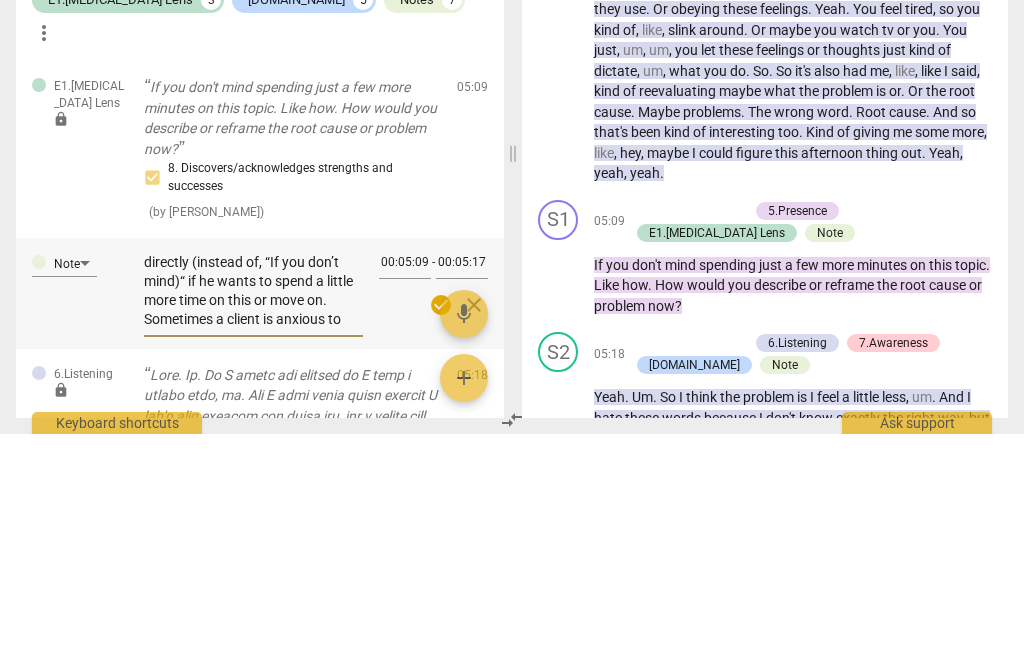 scroll, scrollTop: 20, scrollLeft: 0, axis: vertical 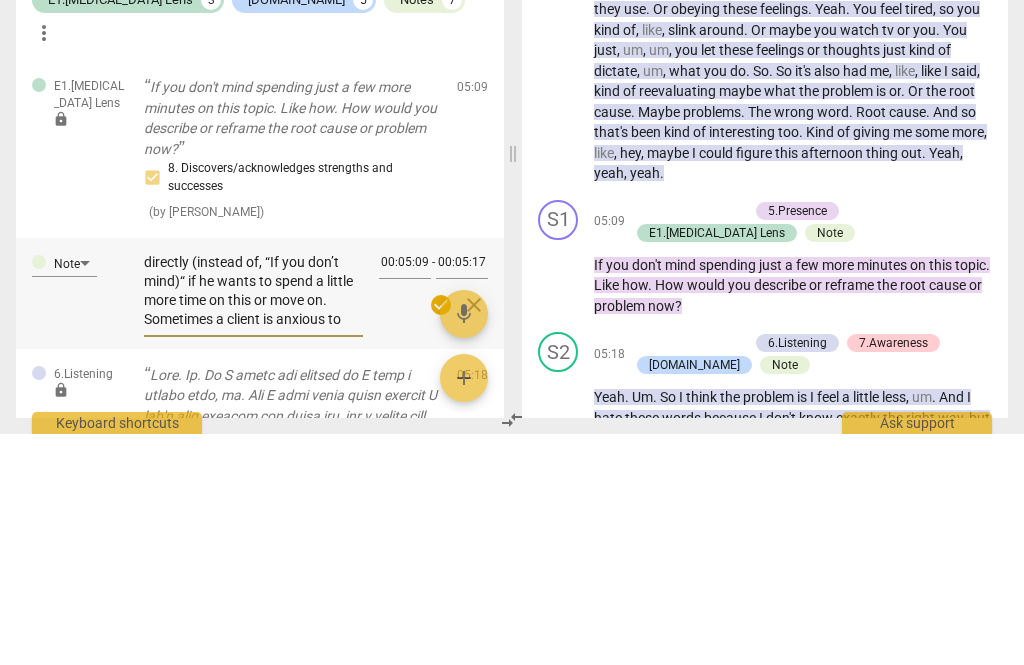 click on "It would be good for you to ask directly (instead of, “If you don’t mind)“ if he wants to spend a little more time on this or move on. Sometimes a client is anxious to get to something and we can be holding them back. I appreciate the deeper dive into his success here, just make sure it’s what he wants to spend time talking  about it." at bounding box center [253, 523] 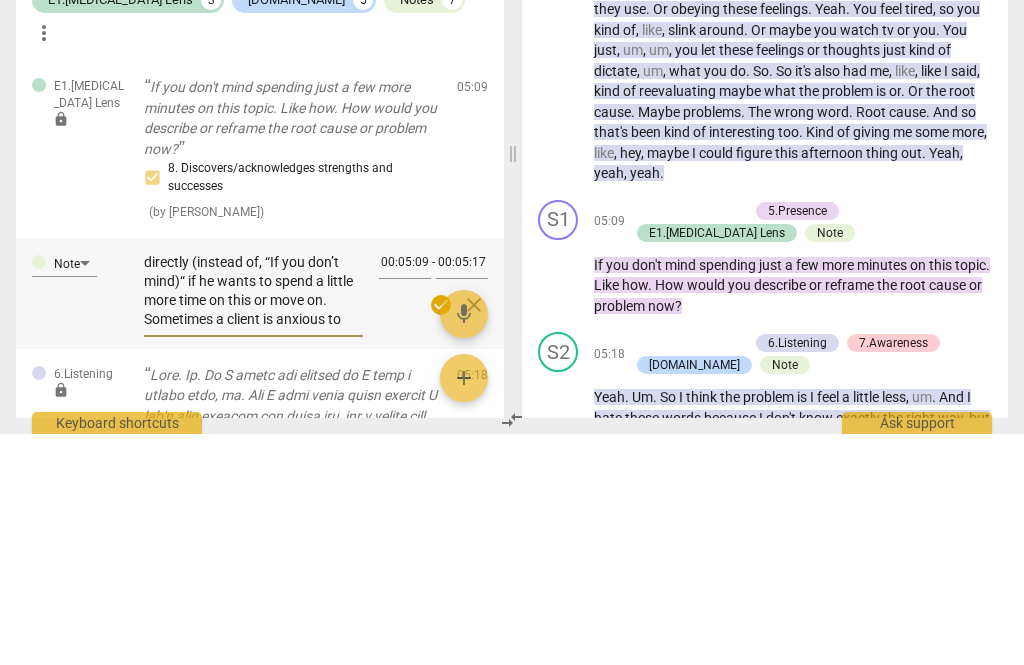type on "It would be good for you to ask directly (instead of, “If you don’t mind)“if he wants to spend a little more time on this or move on. Sometimes a client is anxious to get to something and we can be holding them back. I appreciate the deeper dive into his success here, just make sure it’s what he wants to spend time talking  about it." 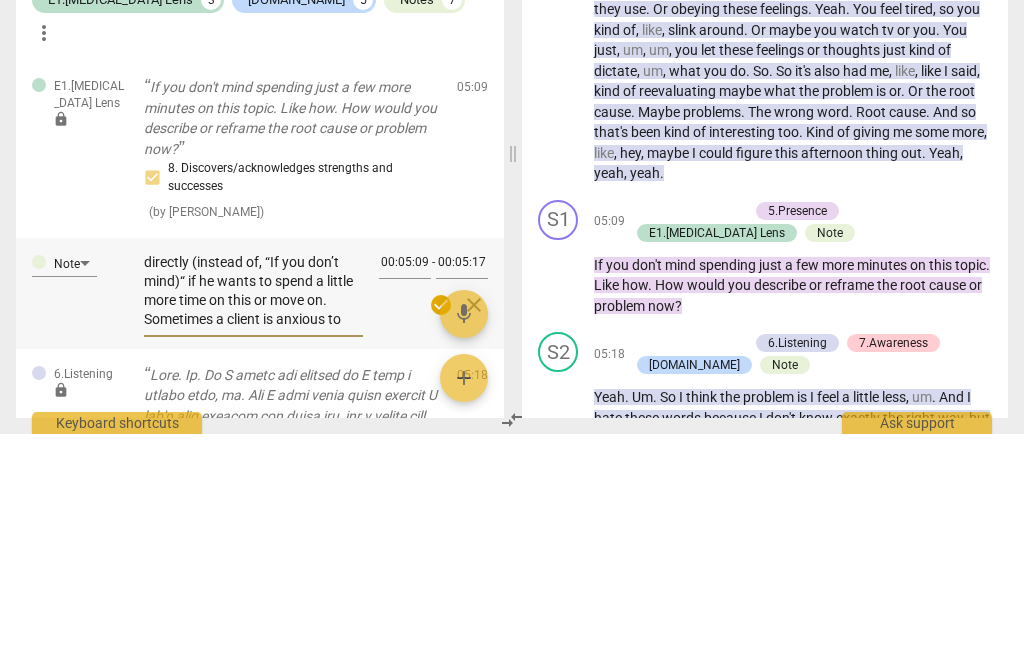 type on "It would be good for you to ask directly (instead of, “If you don’t mind)“if he wants to spend a little more time on this or move on. Sometimes a client is anxious to get to something and we can be holding them back. I appreciate the deeper dive into his success here, just make sure it’s what he wants to spend time talking  about it." 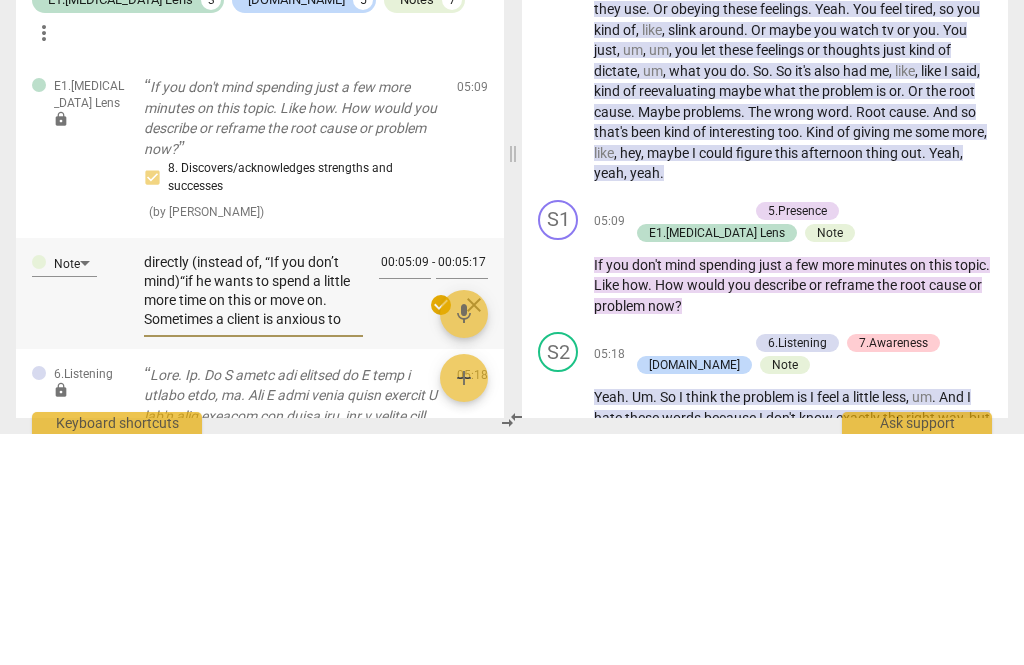 type on "It would be good for you to ask directly (instead of, “If you don’t mind)if he wants to spend a little more time on this or move on. Sometimes a client is anxious to get to something and we can be holding them back. I appreciate the deeper dive into his success here, just make sure it’s what he wants to spend time talking  about it." 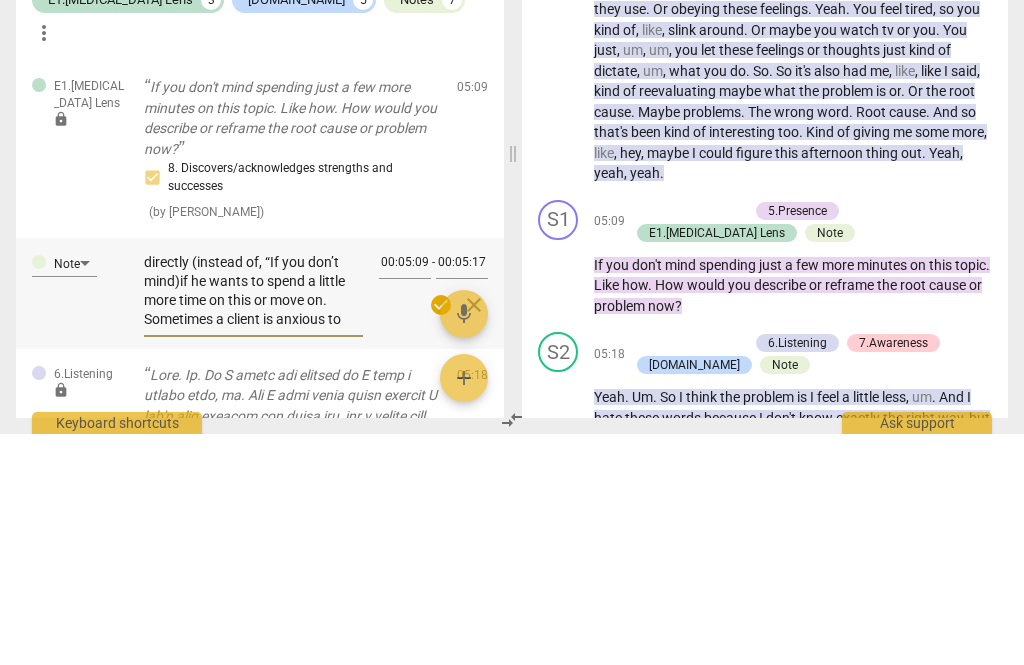 type on "It would be good for you to ask directly (instead of, “If you don’t mindif he wants to spend a little more time on this or move on. Sometimes a client is anxious to get to something and we can be holding them back. I appreciate the deeper dive into his success here, just make sure it’s what he wants to spend time talking  about it." 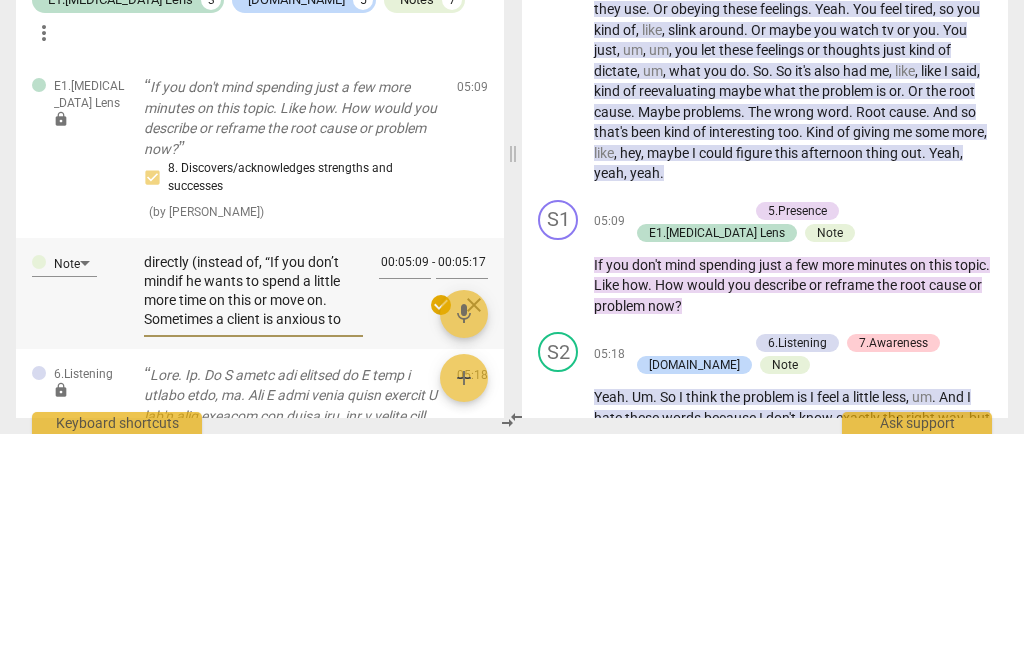 type on "It would be good for you to ask directly (instead of, “If you don’t mind”if he wants to spend a little more time on this or move on. Sometimes a client is anxious to get to something and we can be holding them back. I appreciate the deeper dive into his success here, just make sure it’s what he wants to spend time talking  about it." 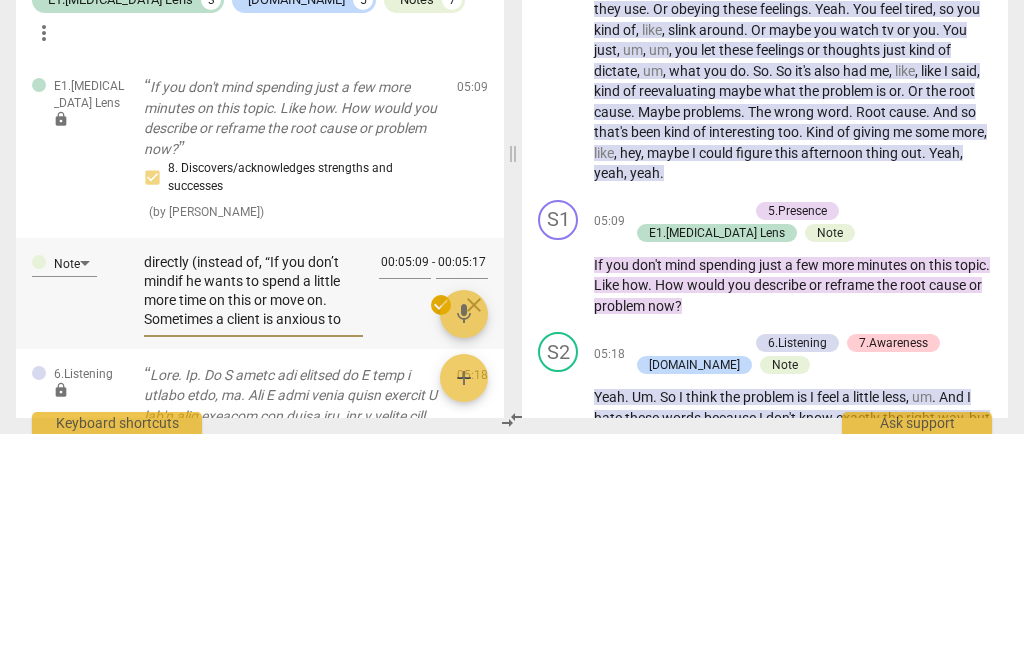 type on "It would be good for you to ask directly (instead of, “If you don’t mind”if he wants to spend a little more time on this or move on. Sometimes a client is anxious to get to something and we can be holding them back. I appreciate the deeper dive into his success here, just make sure it’s what he wants to spend time talking  about it." 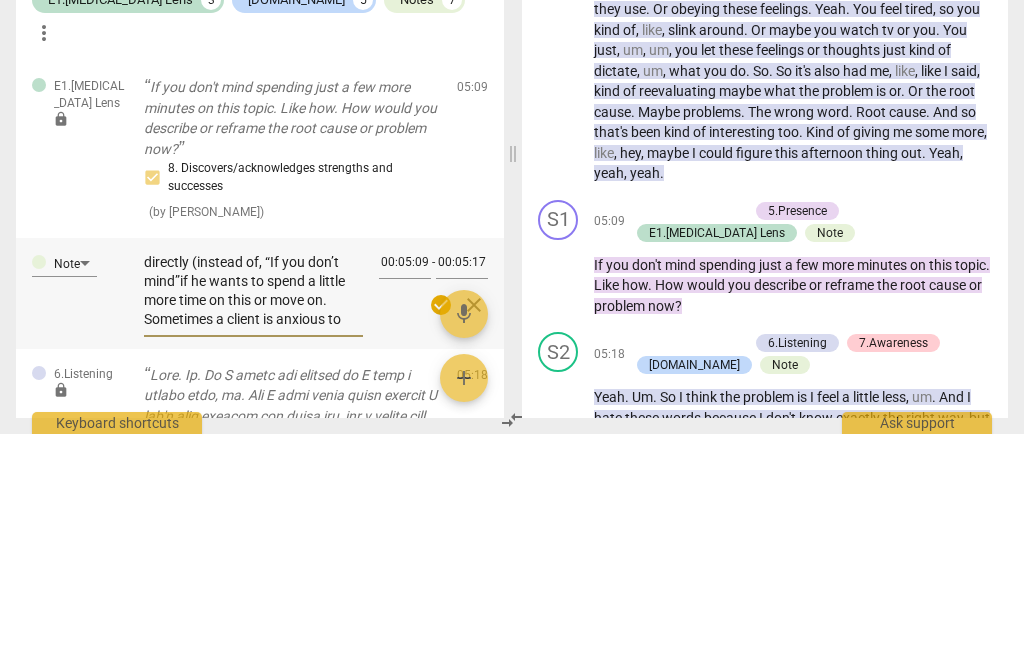 type on "It would be good for you to ask directly (instead of, “If you don’t mind”)if he wants to spend a little more time on this or move on. Sometimes a client is anxious to get to something and we can be holding them back. I appreciate the deeper dive into his success here, just make sure it’s what he wants to spend time talking  about it." 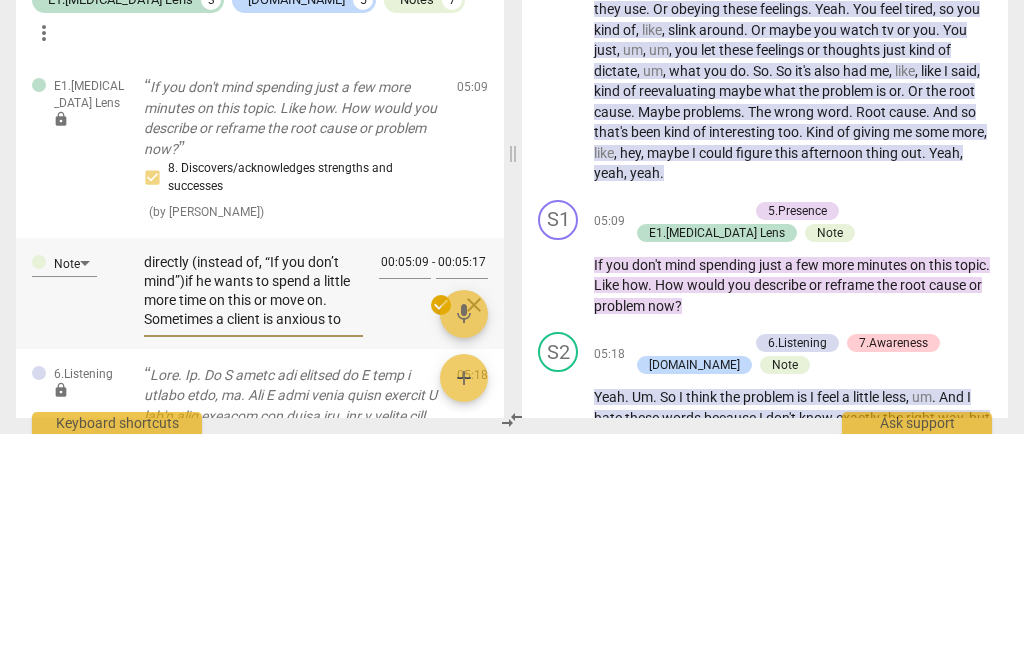 type on "It would be good for you to ask directly (instead of, “If you don’t mind”) if he wants to spend a little more time on this or move on. Sometimes a client is anxious to get to something and we can be holding them back. I appreciate the deeper dive into his success here, just make sure it’s what he wants to spend time talking  about it." 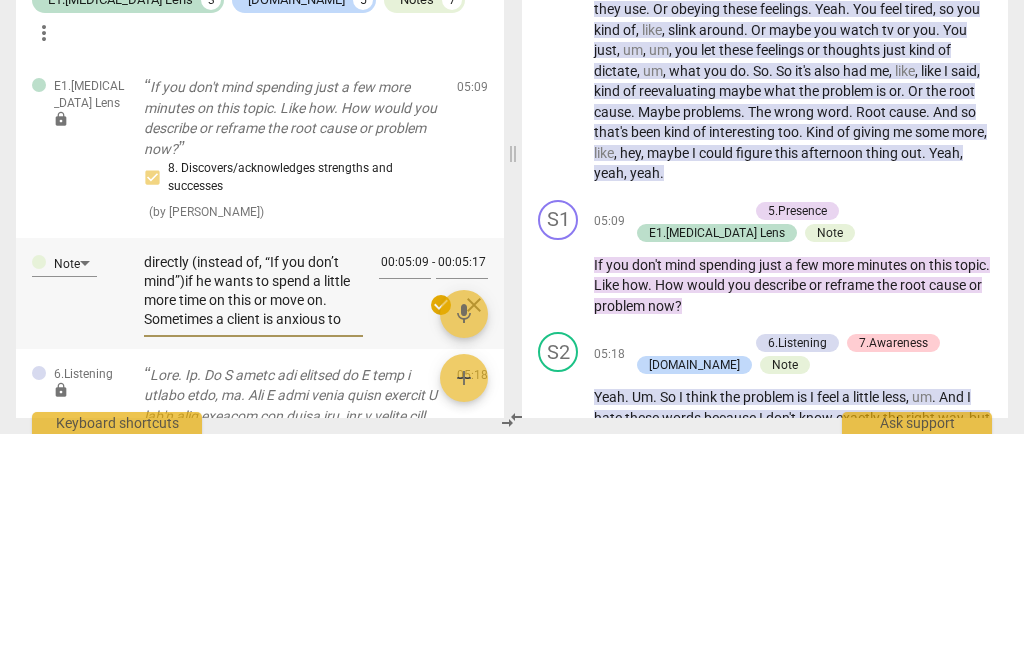 type on "It would be good for you to ask directly (instead of, “If you don’t mind”) if he wants to spend a little more time on this or move on. Sometimes a client is anxious to get to something and we can be holding them back. I appreciate the deeper dive into his success here, just make sure it’s what he wants to spend time talking  about it." 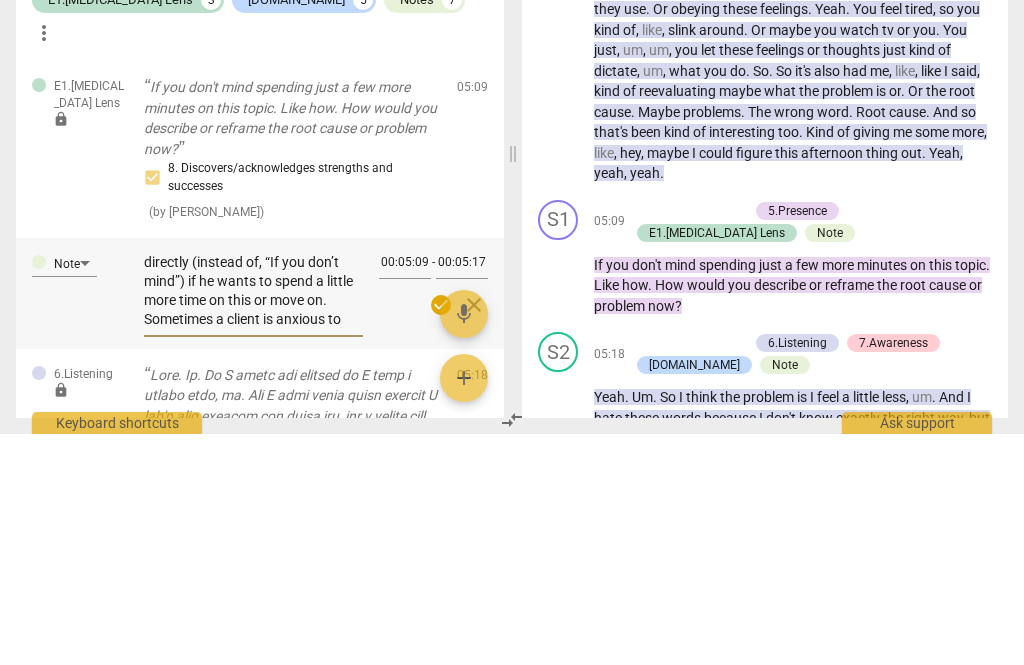 click on "check_circle" at bounding box center [441, 536] 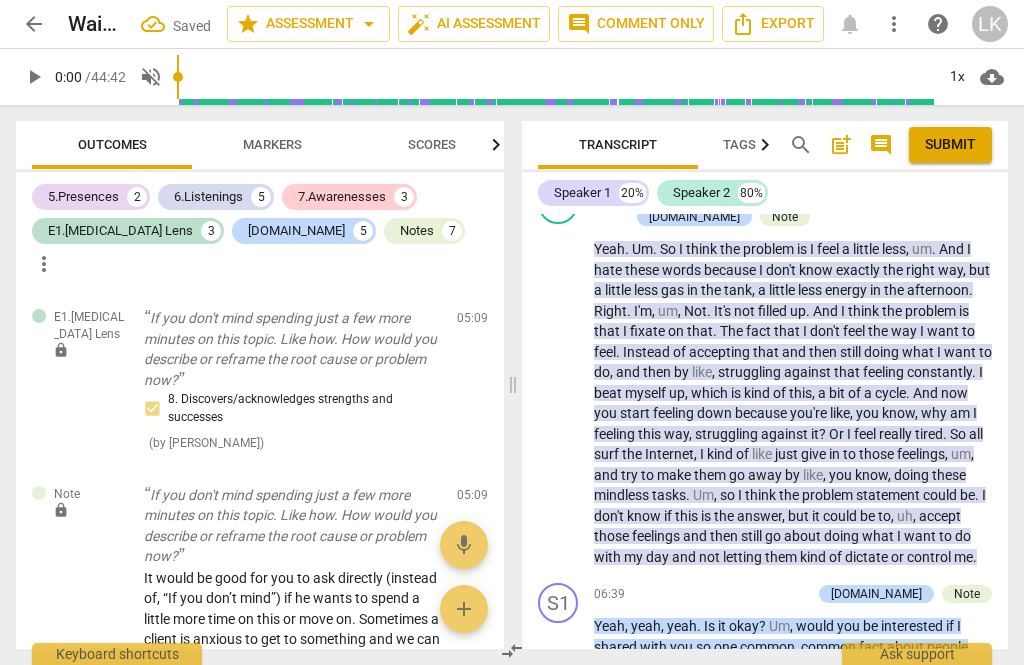 scroll, scrollTop: 2802, scrollLeft: 0, axis: vertical 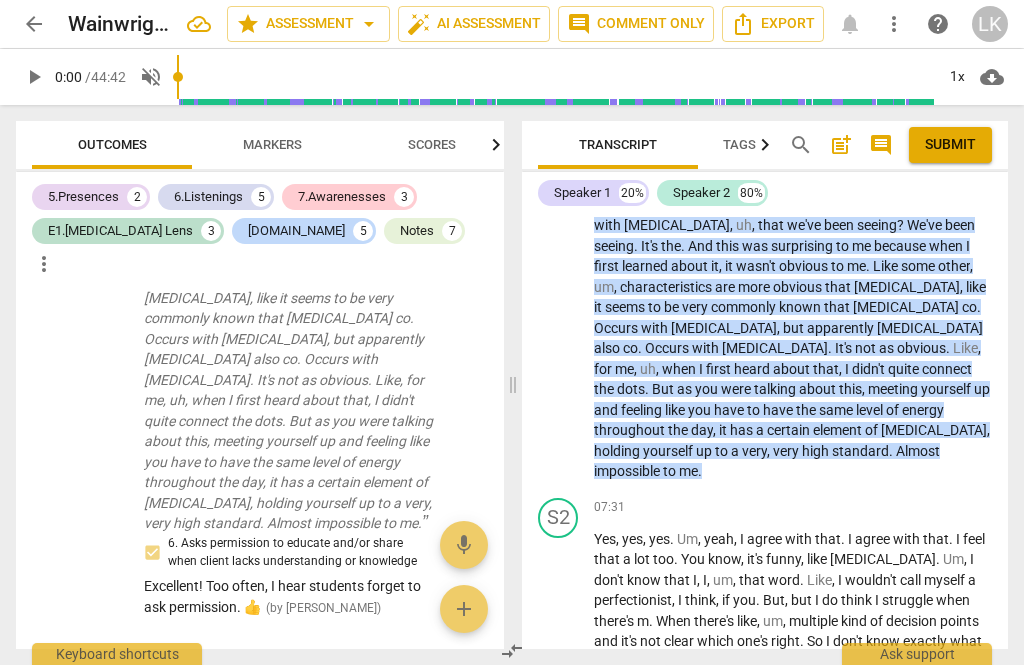 click on "Yeah, yeah, yeah. Is it okay? Um, would you be interested if I shared with you so one common, common fact about people with [MEDICAL_DATA], uh, that we've been seeing? We've been seeing. It's the. And this was surprising to me because when I first learned about it, it wasn't obvious to me. Like some other, um, characteristics are more obvious that [MEDICAL_DATA], like it seems to be very commonly known that [MEDICAL_DATA] co. Occurs with [MEDICAL_DATA], but apparently [MEDICAL_DATA] also co. Occurs with [MEDICAL_DATA]. It's not as obvious. Like, for me, uh, when I first heard about that, I didn't quite connect the dots. But as you were talking about this, meeting yourself up and feeling like you have to have the same level of energy throughout the day, it has a certain element of [MEDICAL_DATA], holding yourself up to a very, very high standard. Almost impossible to me." at bounding box center [292, 854] 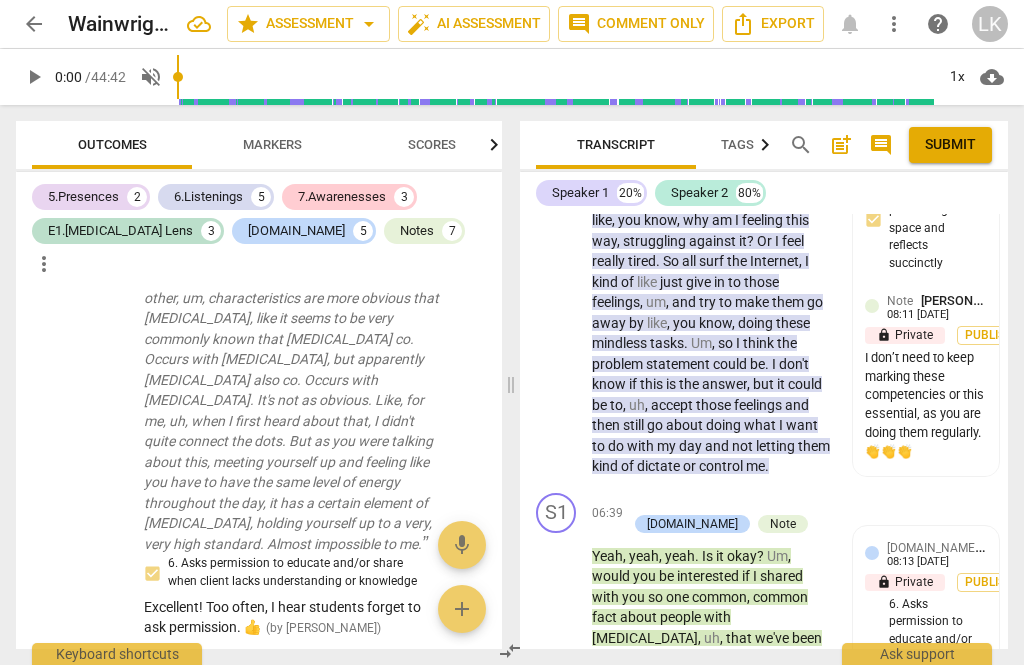 scroll, scrollTop: 4484, scrollLeft: 0, axis: vertical 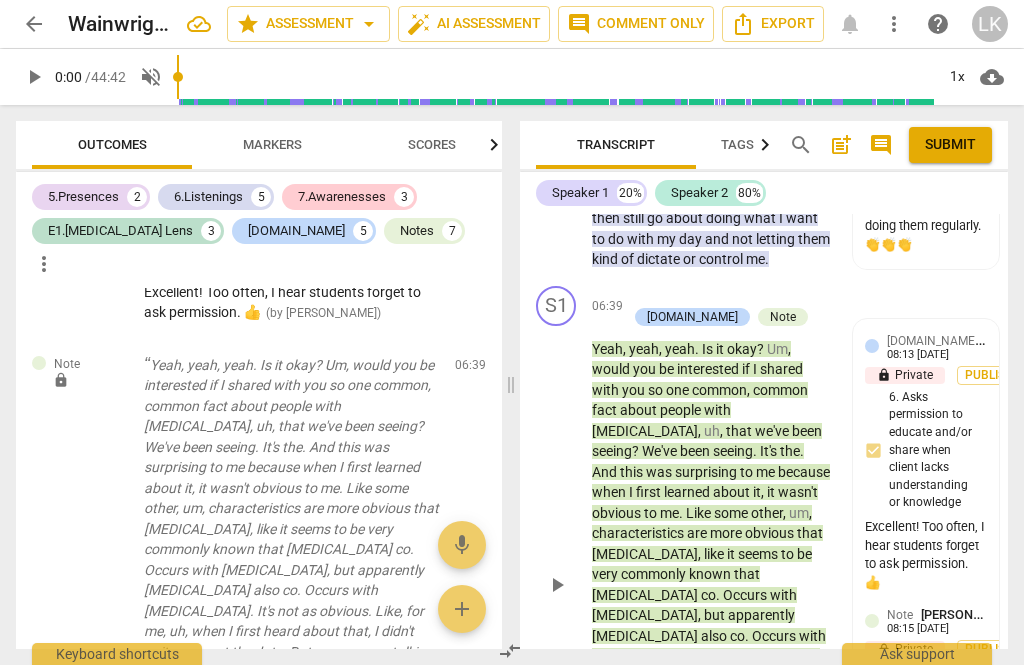 click on "Your education here was nicely done. 😊 And his response shows that it resonated with him." at bounding box center (288, 786) 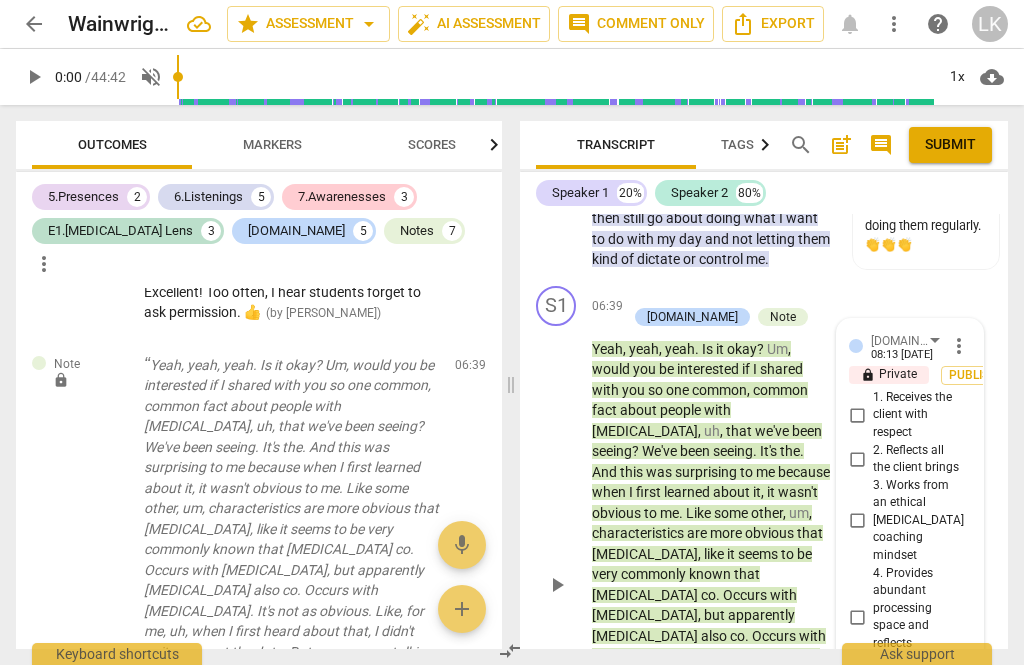 click on "edit" at bounding box center [435, 369] 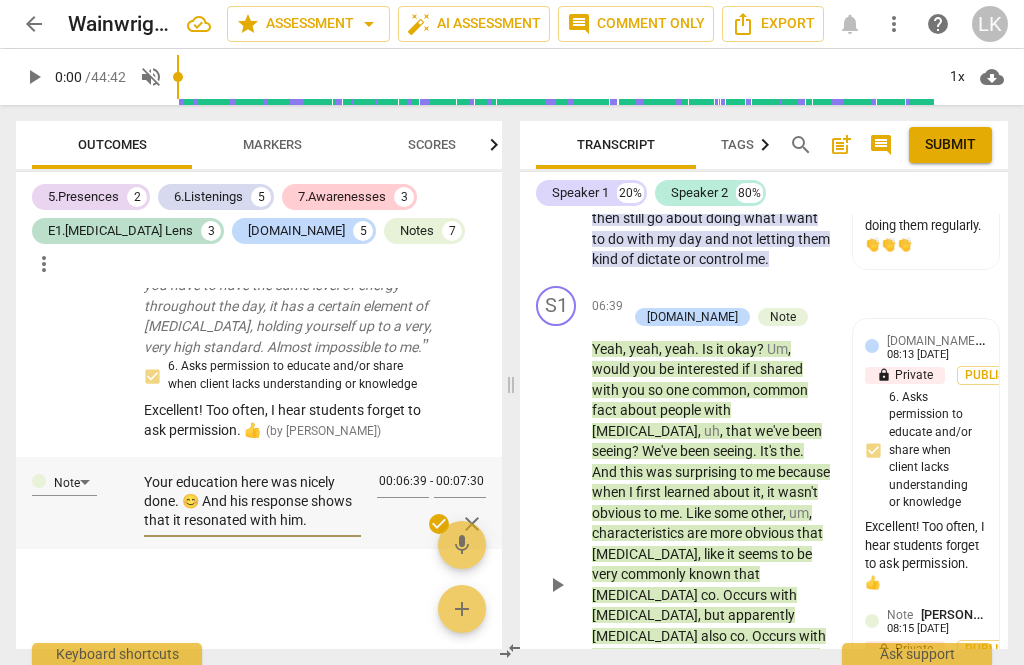 scroll, scrollTop: 9305, scrollLeft: 0, axis: vertical 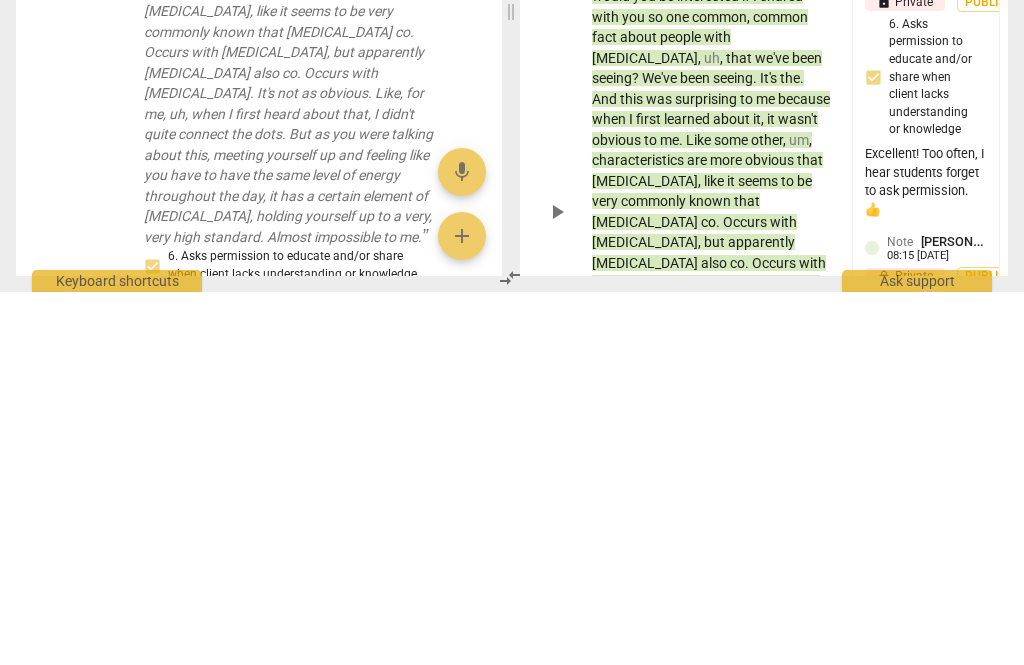 click on "Your education here was nicely done. 😊 And his response shows that it resonated with him." at bounding box center [252, 764] 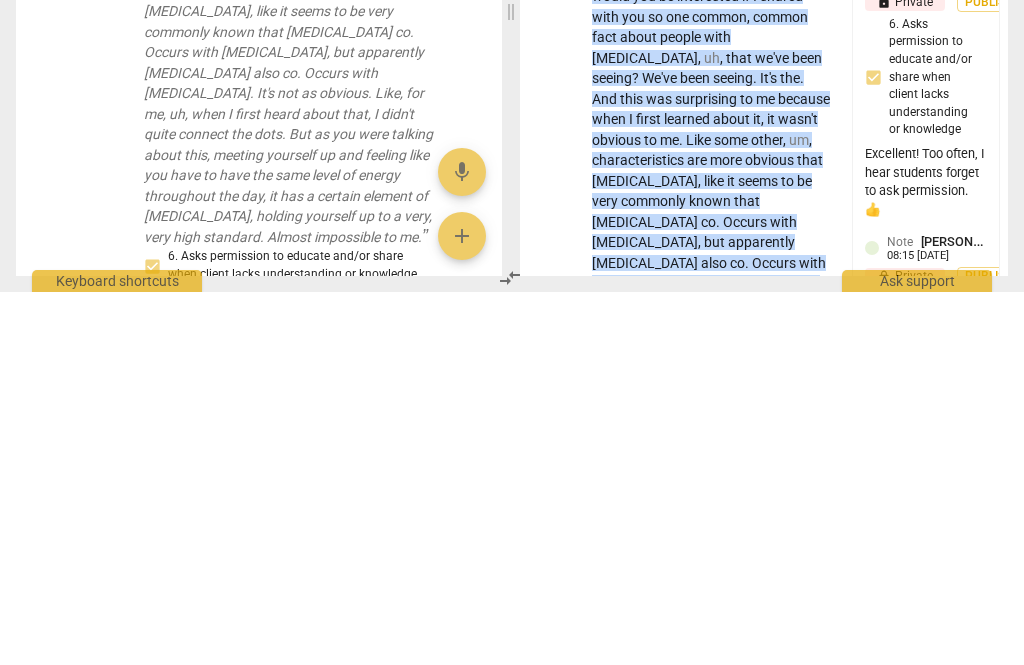 type on "Your  education here was nicely done. 😊 And his response shows that it resonated with him." 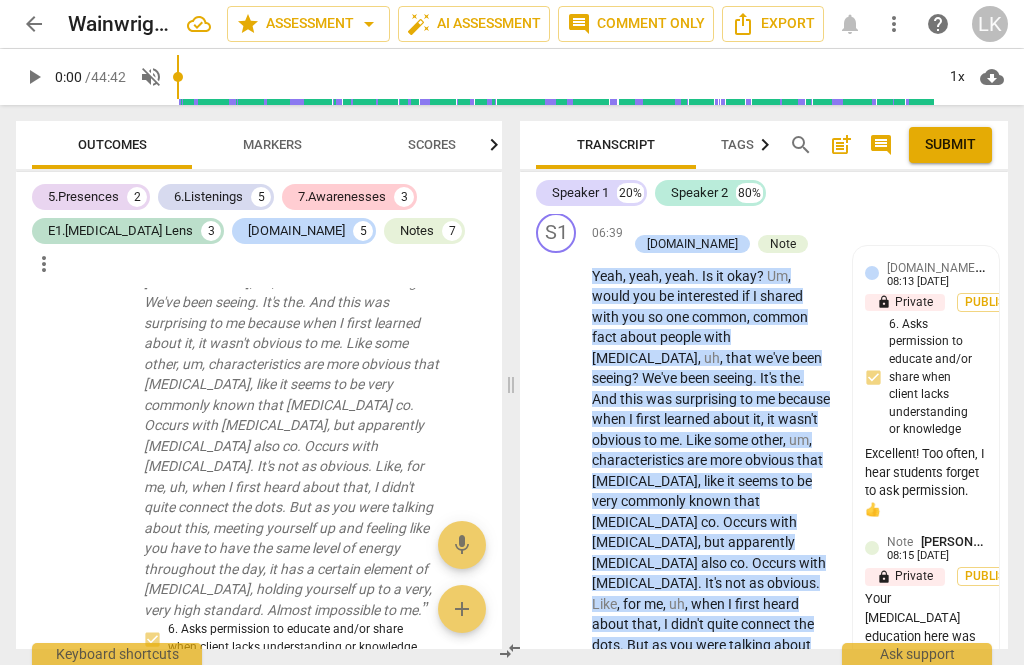 scroll, scrollTop: 4554, scrollLeft: 0, axis: vertical 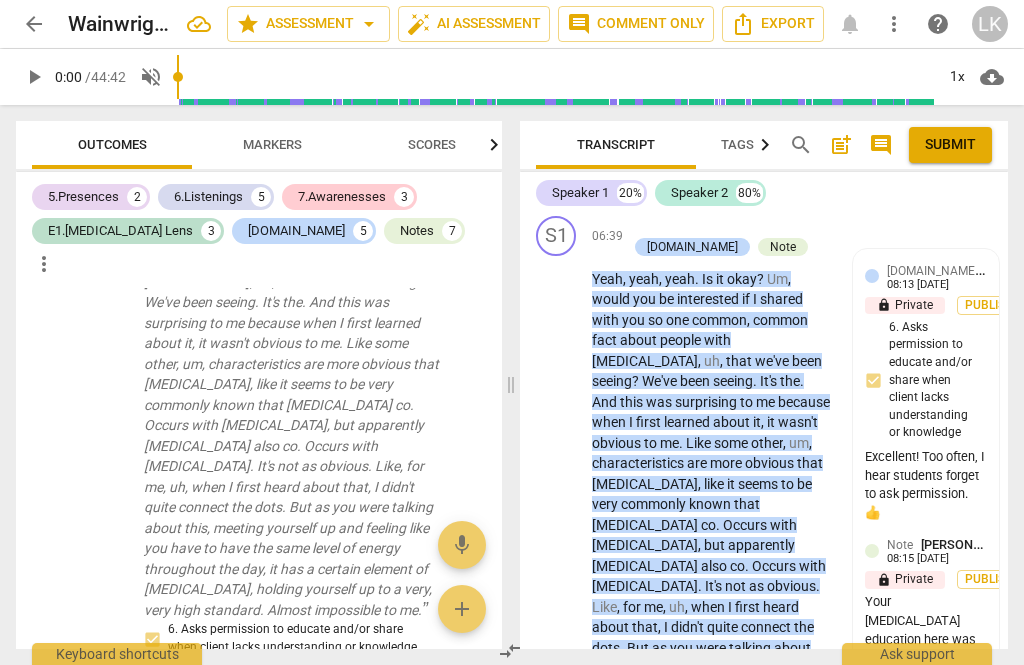 click on "play_arrow" at bounding box center (557, 515) 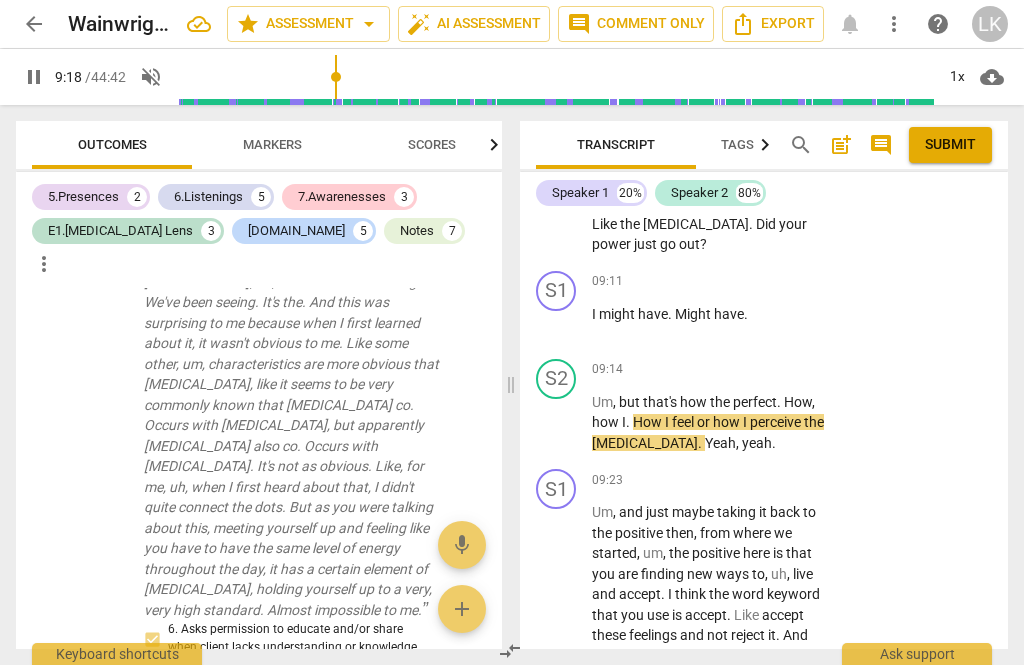 scroll, scrollTop: 5970, scrollLeft: 0, axis: vertical 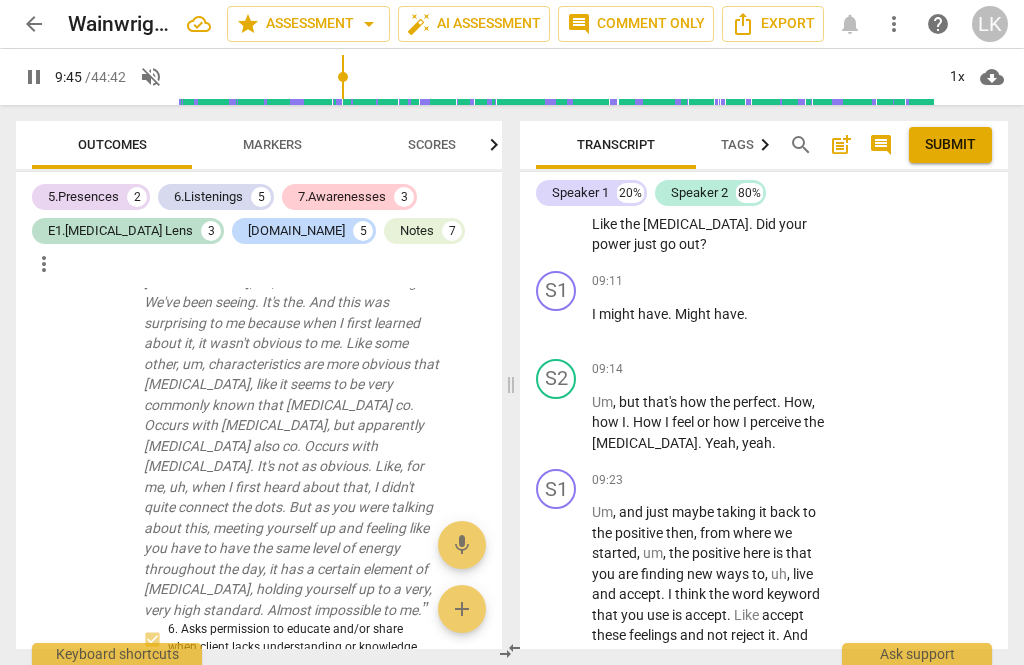 click on "play_arrow pause" at bounding box center (566, 595) 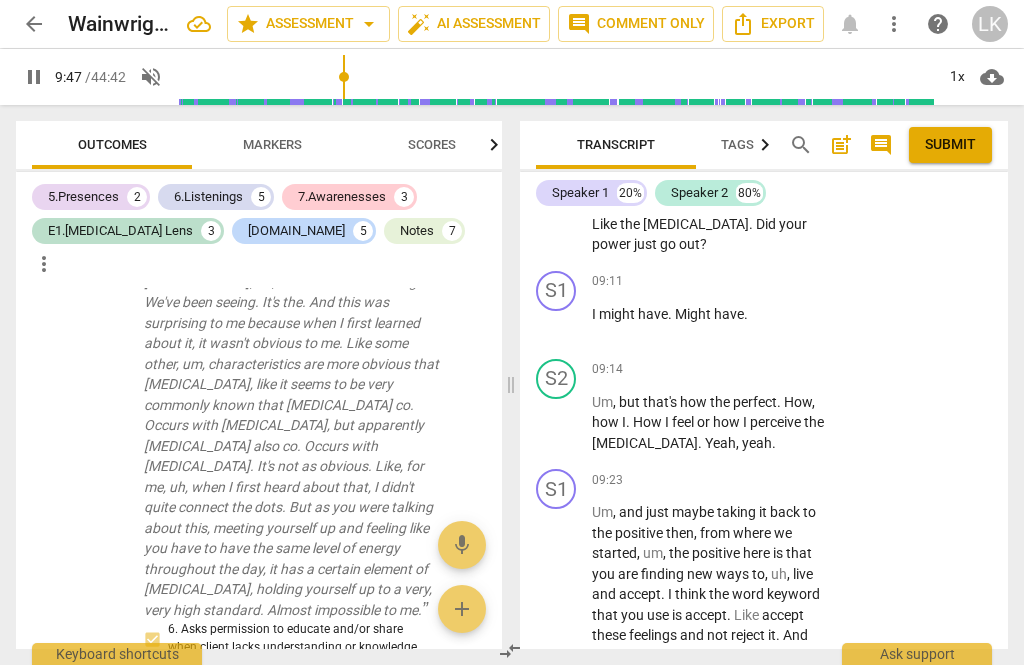 click on "pause" at bounding box center (557, 595) 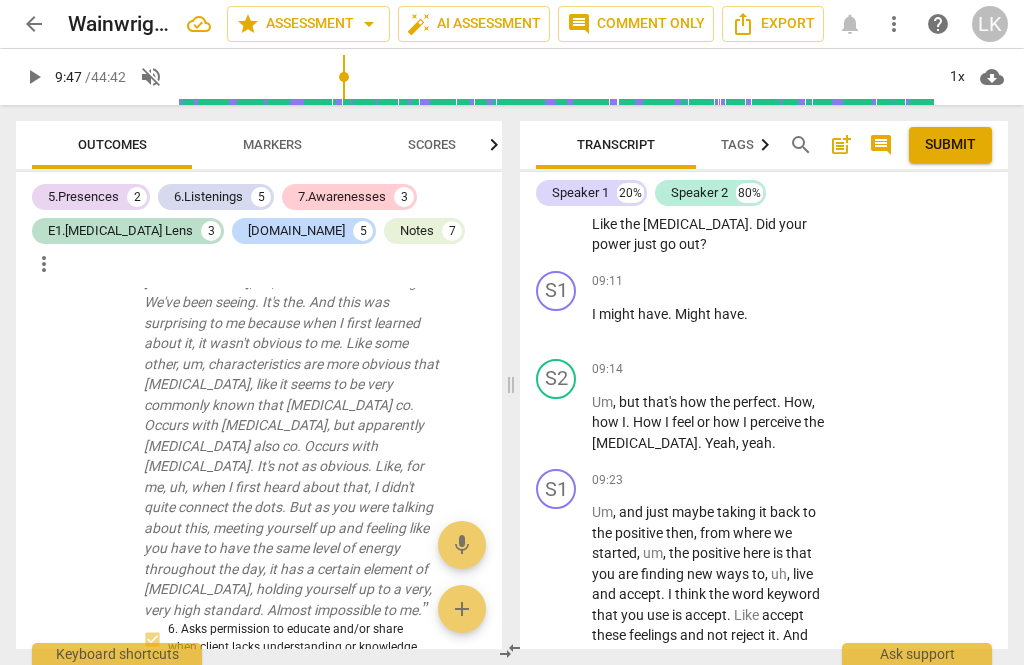 type on "588" 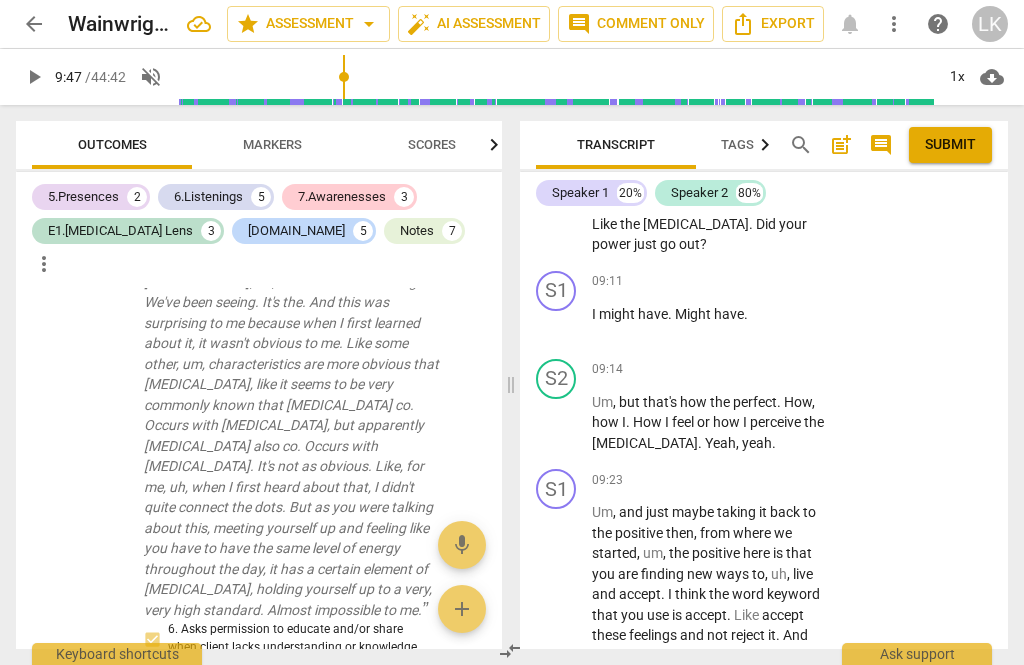click on "+ Add competency" at bounding box center [757, 480] 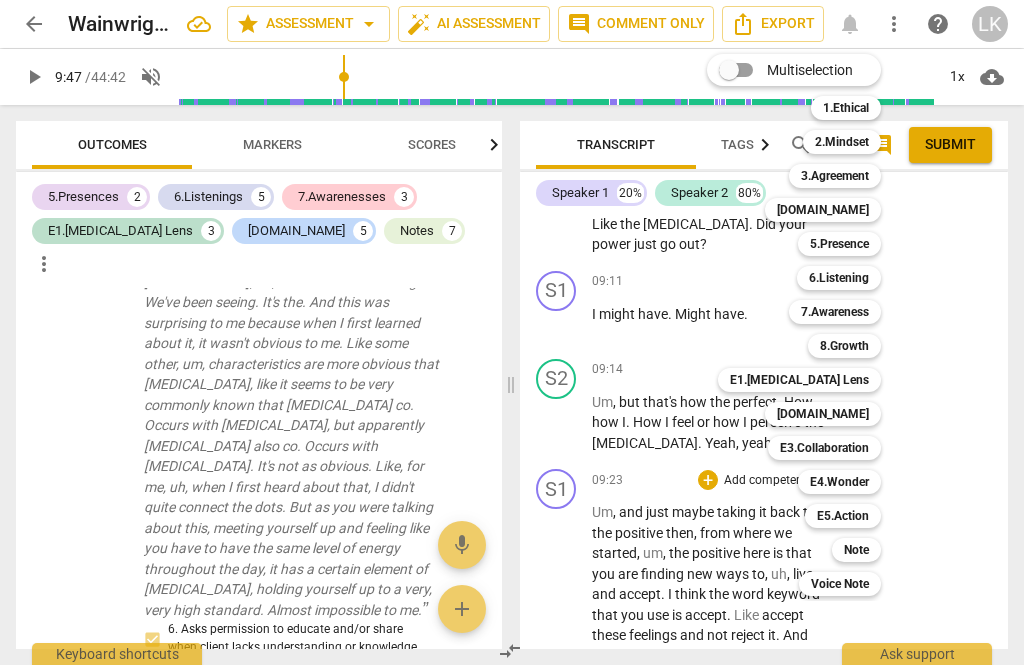 click on "E1.[MEDICAL_DATA] Lens" at bounding box center [799, 380] 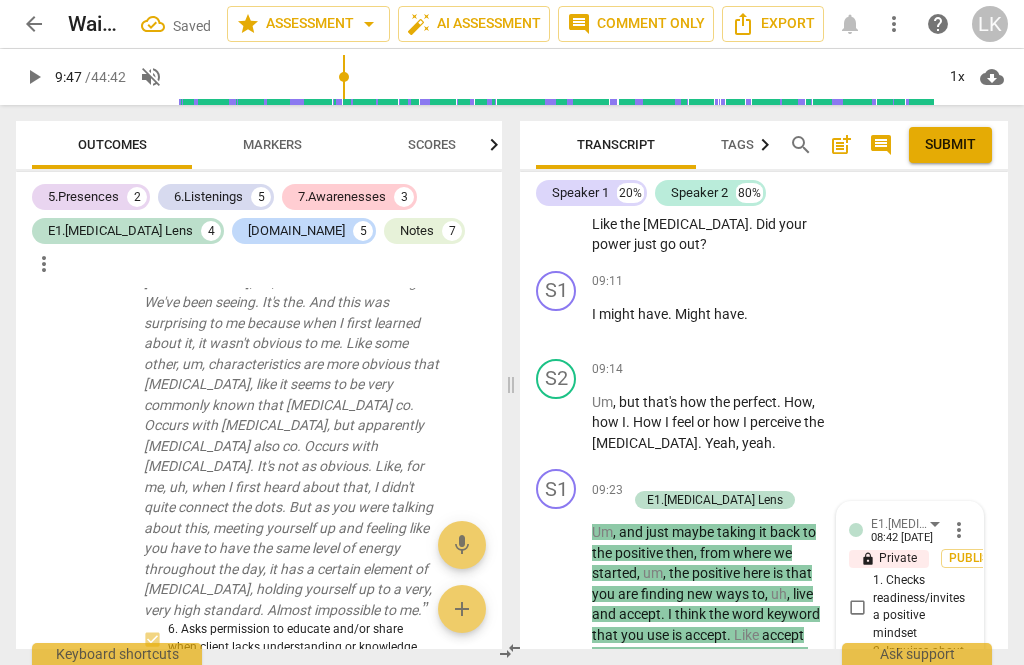 scroll, scrollTop: 9882, scrollLeft: 0, axis: vertical 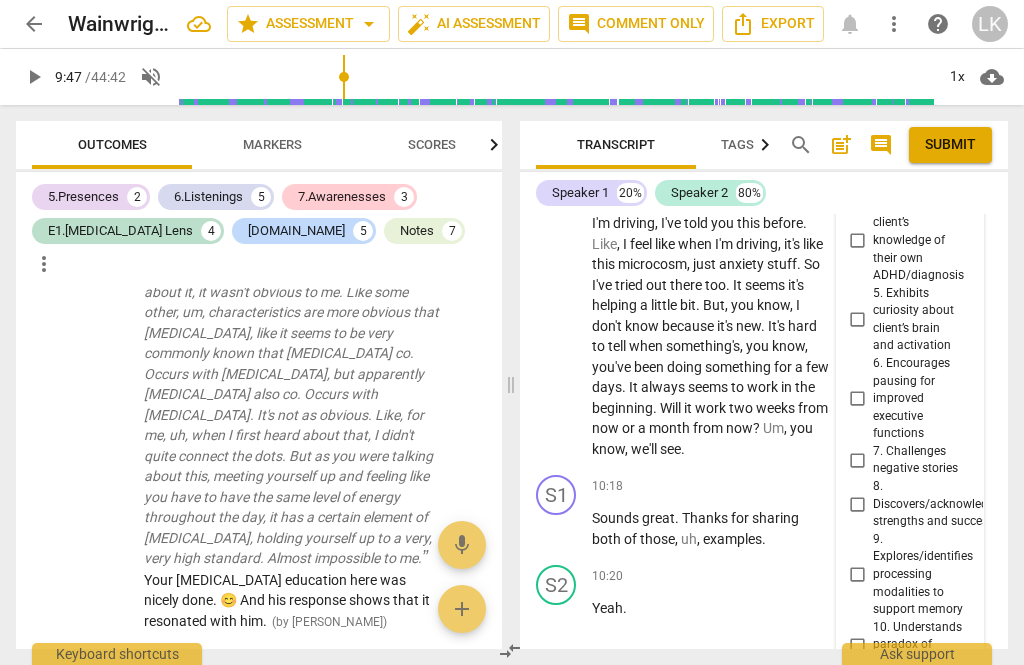 click on "8. Discovers/acknowledges strengths and successes" at bounding box center (857, 504) 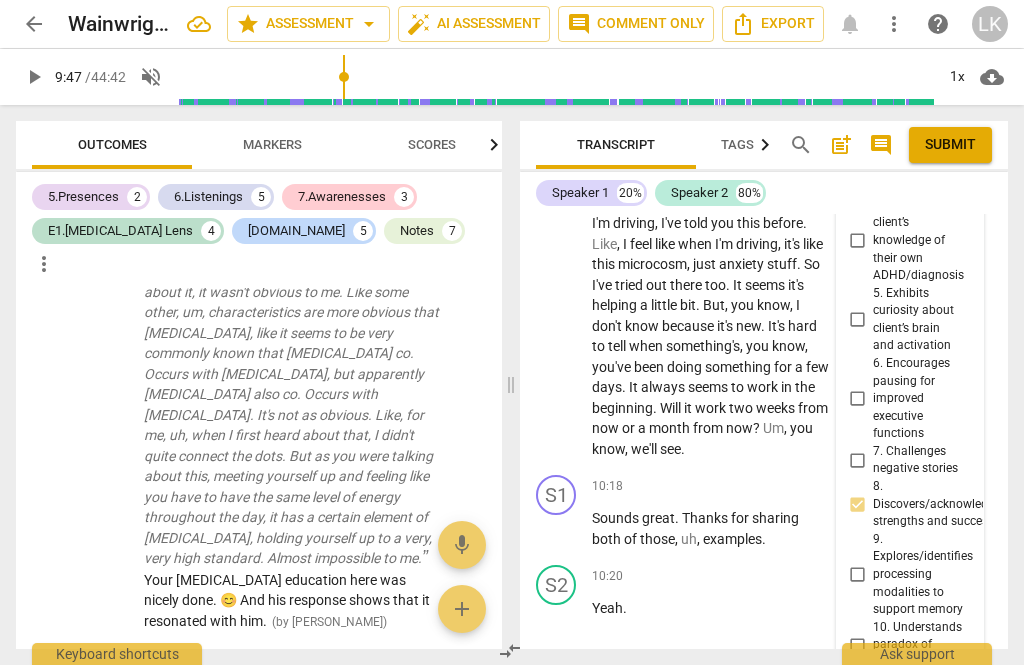 click at bounding box center (894, 704) 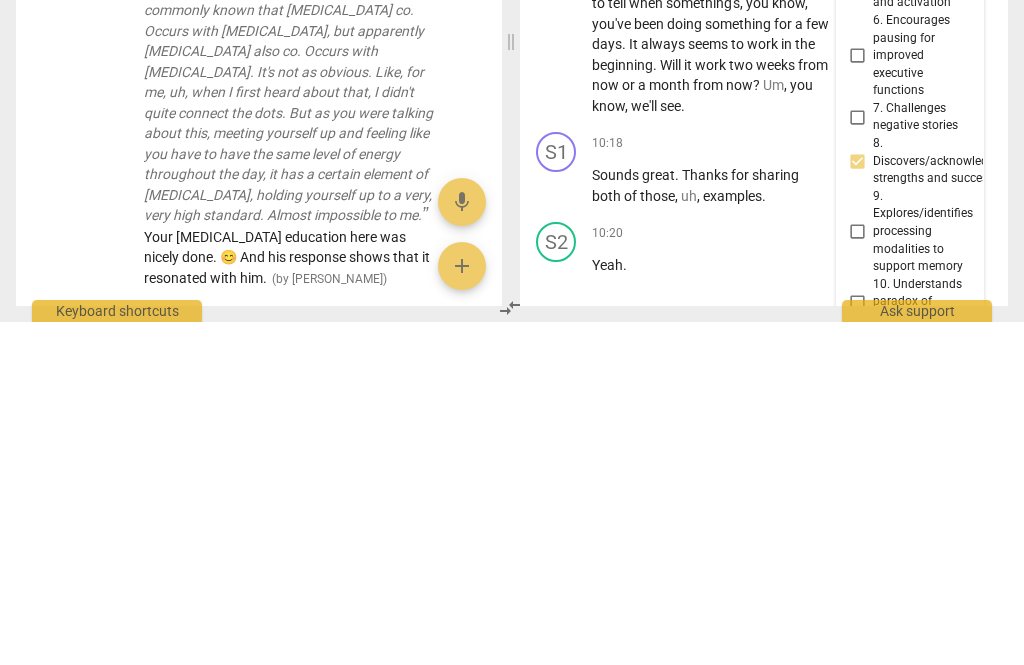 type on "Good" 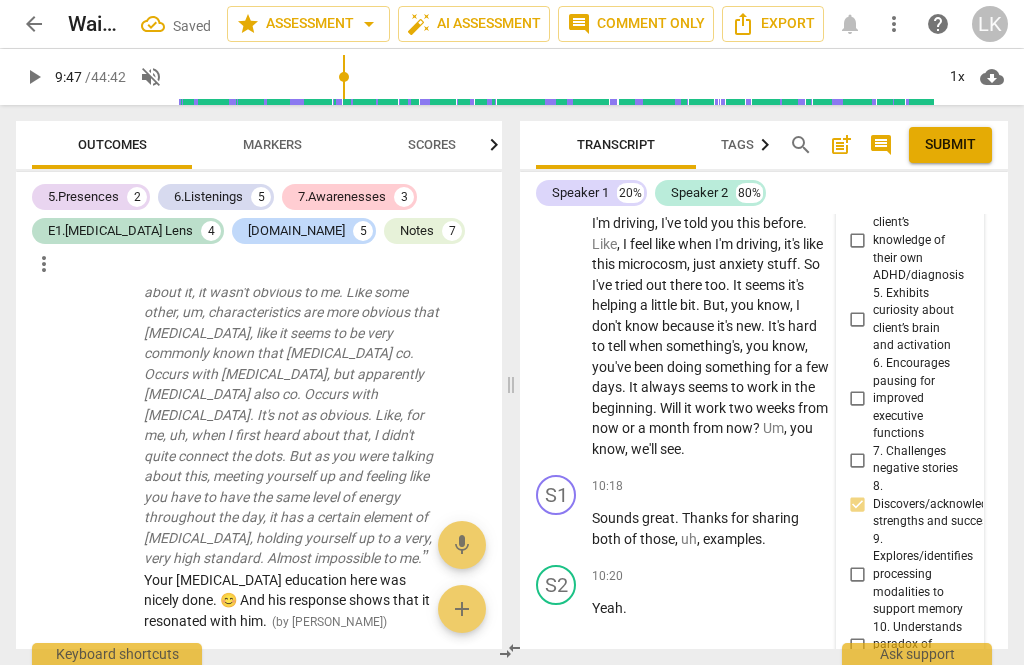 scroll, scrollTop: 0, scrollLeft: 0, axis: both 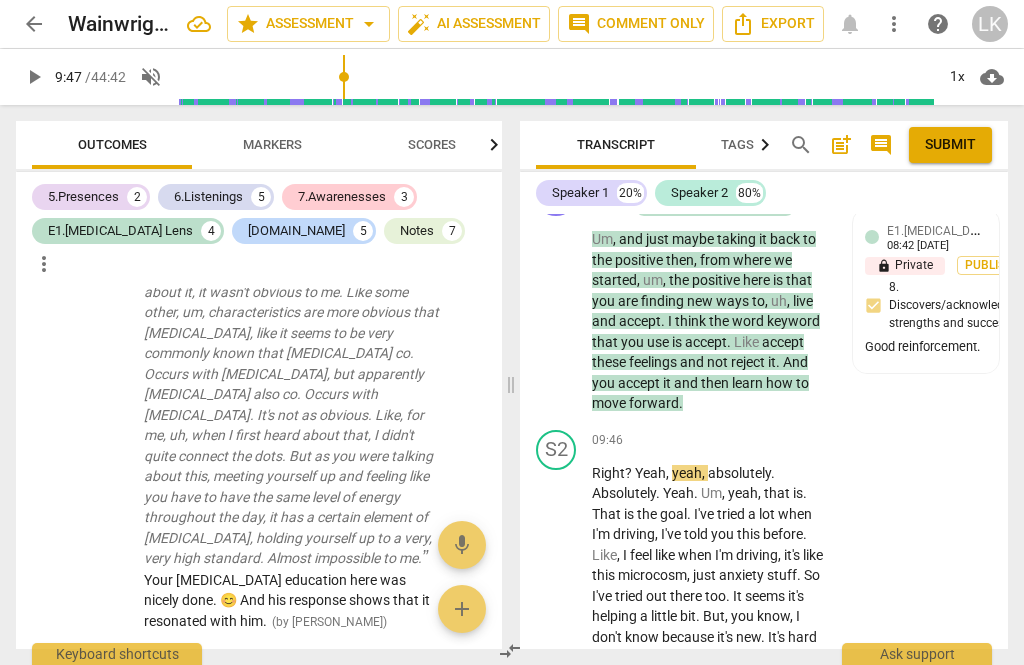 click on "play_arrow" at bounding box center (557, 617) 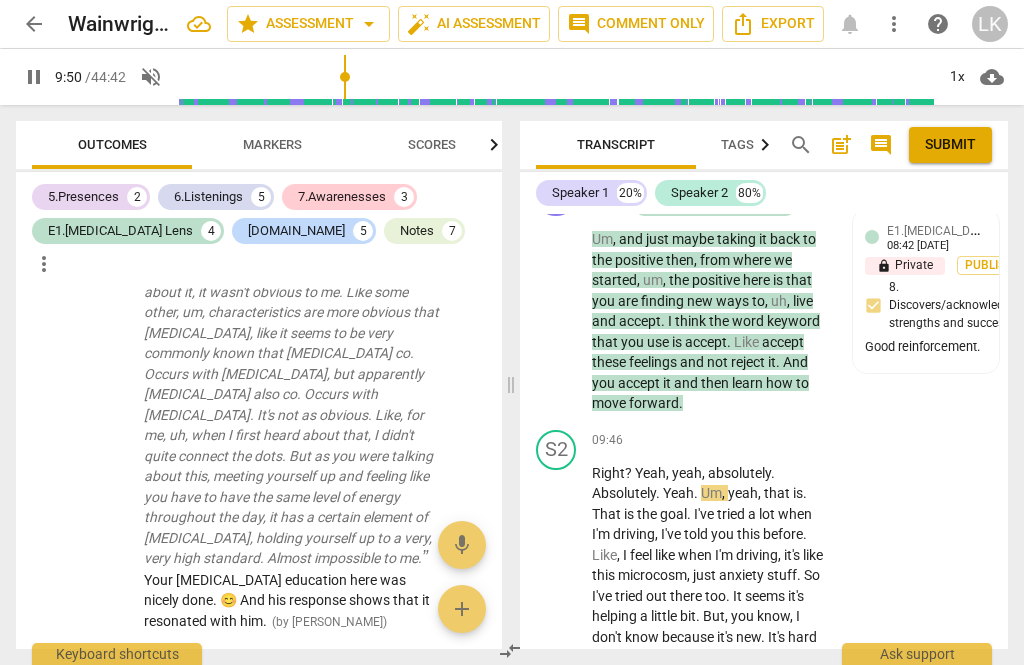 click on "pause" at bounding box center (557, 617) 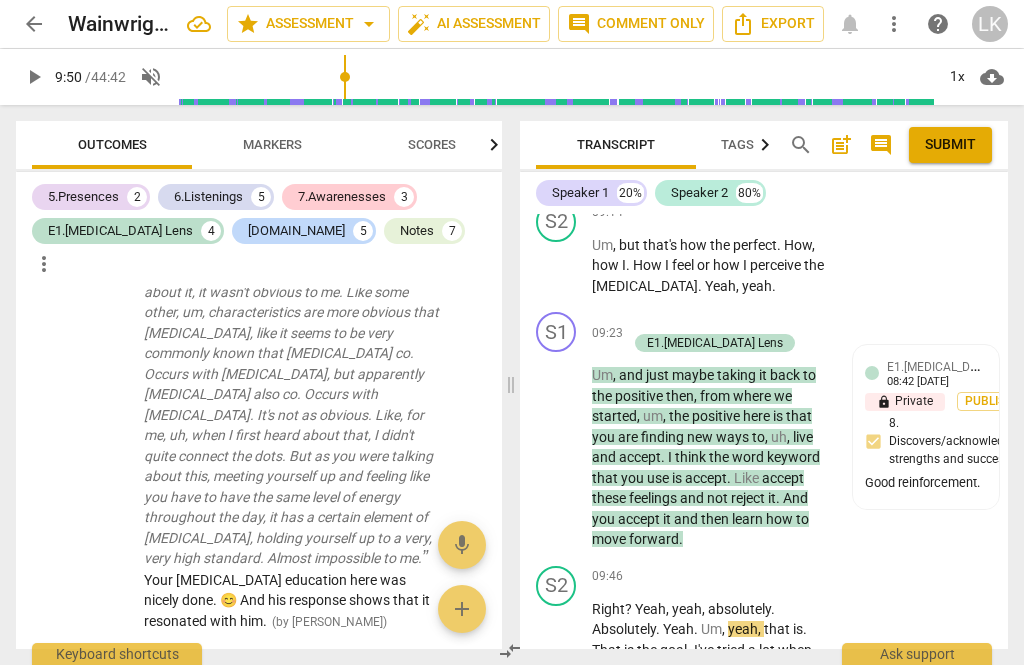 scroll, scrollTop: 6127, scrollLeft: 0, axis: vertical 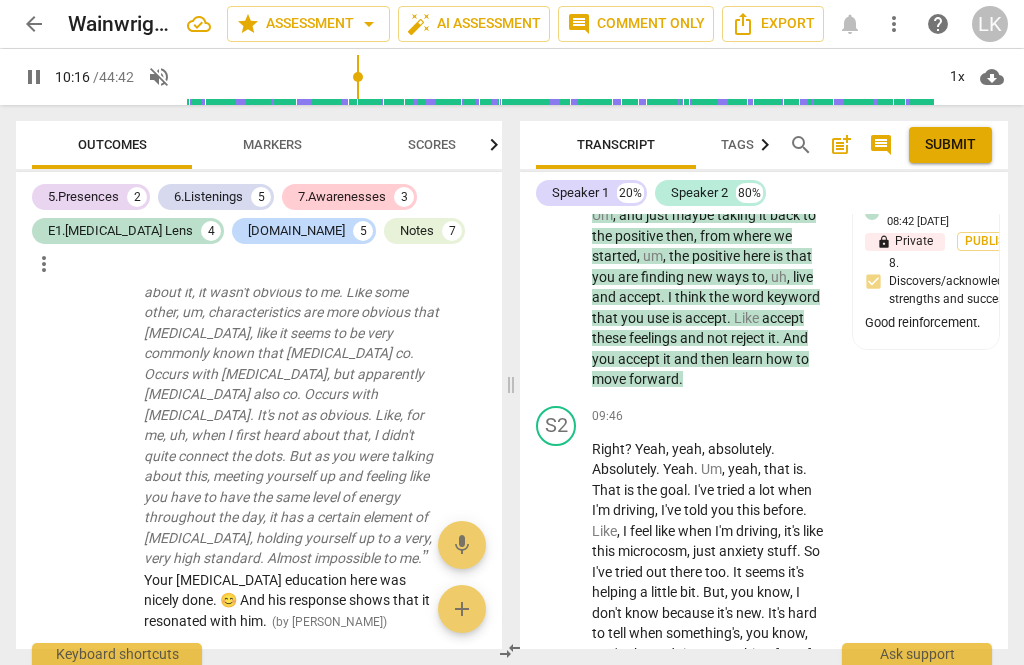 click on "play_arrow pause" at bounding box center (566, 593) 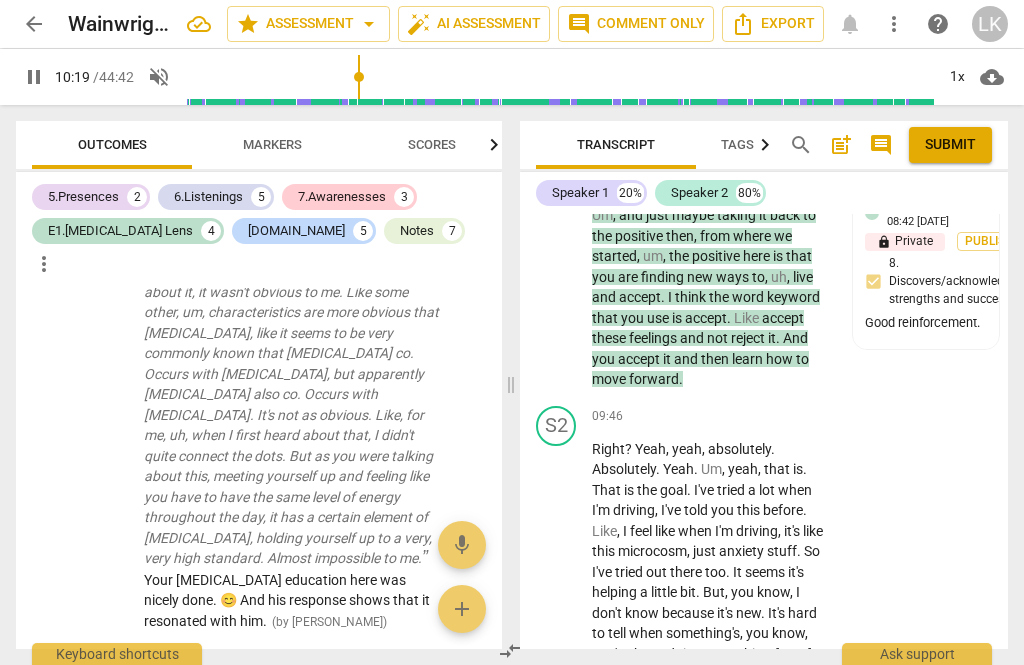 click on "pause" at bounding box center (557, 593) 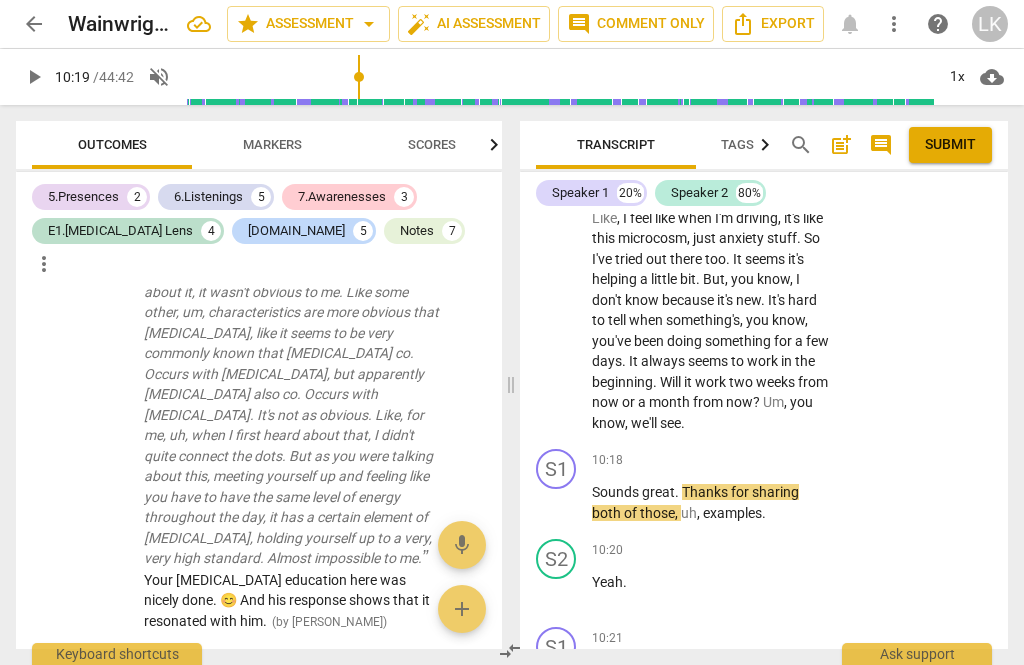 scroll, scrollTop: 6600, scrollLeft: 0, axis: vertical 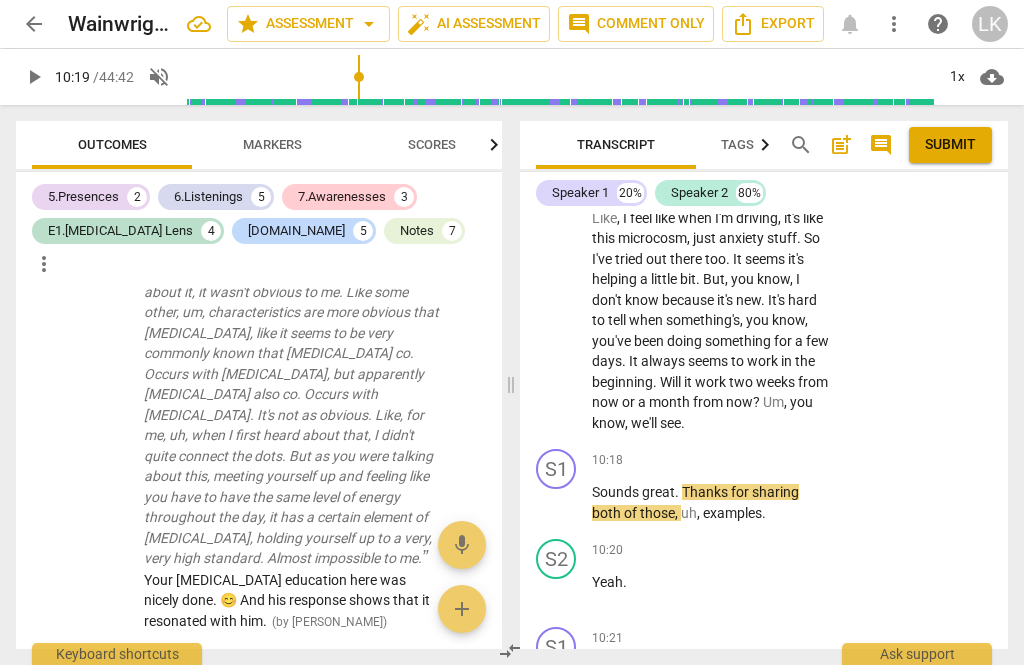click on "Add competency" at bounding box center [769, 639] 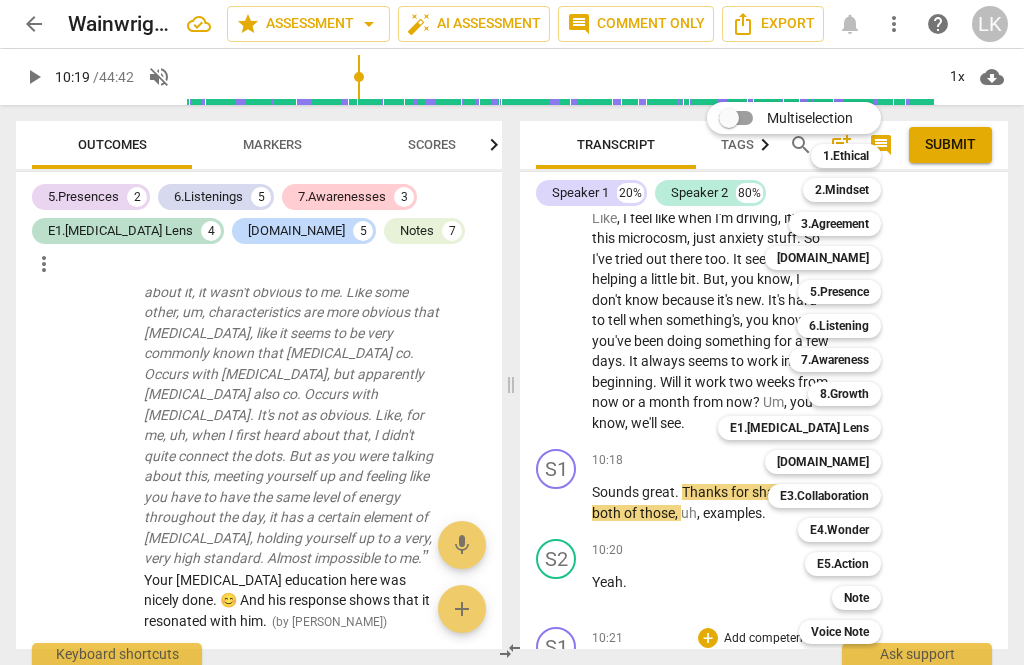 click on "3.Agreement" at bounding box center [835, 224] 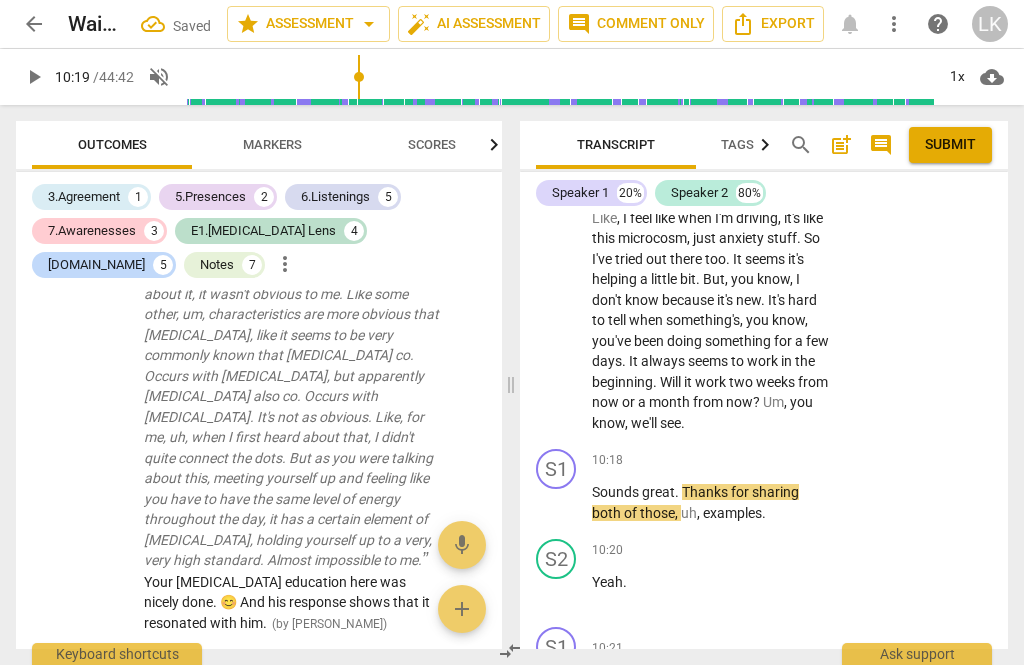 scroll, scrollTop: 10051, scrollLeft: 0, axis: vertical 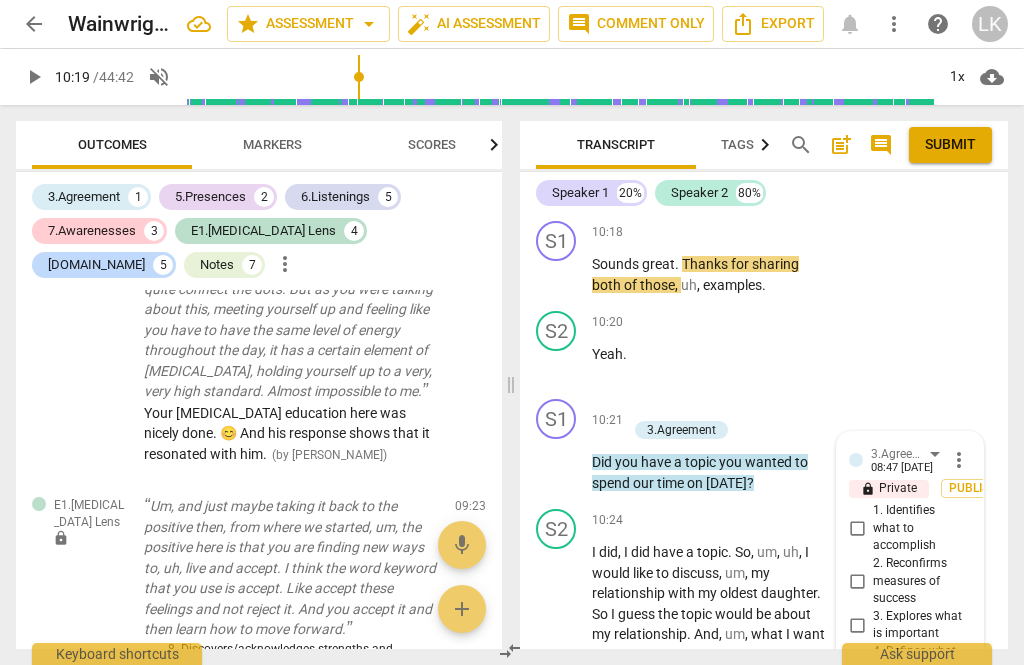 click on "1. Identifies what to accomplish" at bounding box center (857, 529) 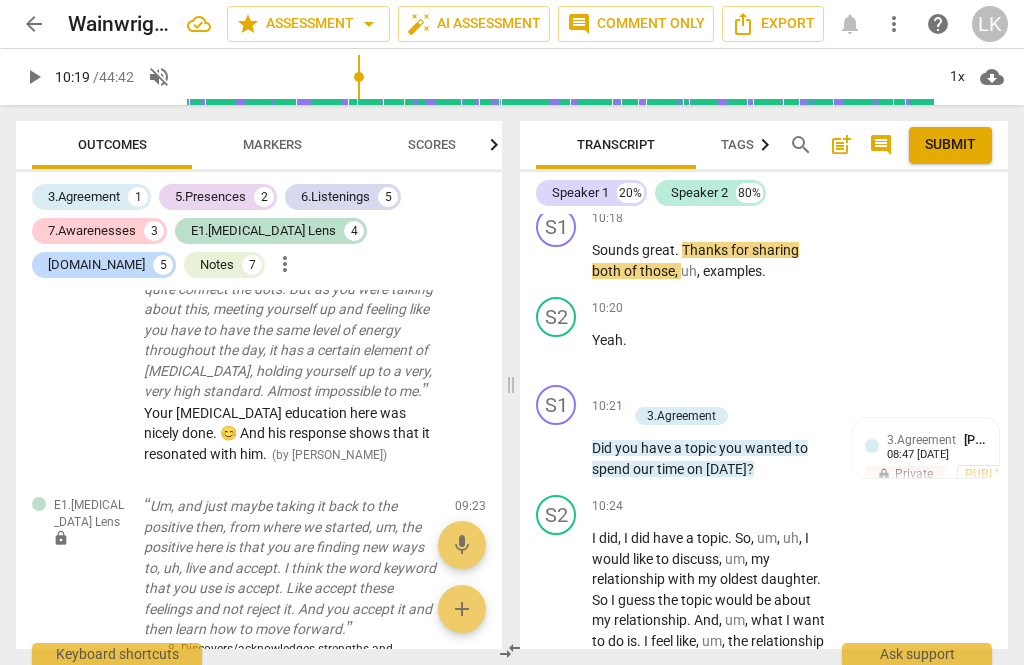 scroll, scrollTop: 6826, scrollLeft: 0, axis: vertical 